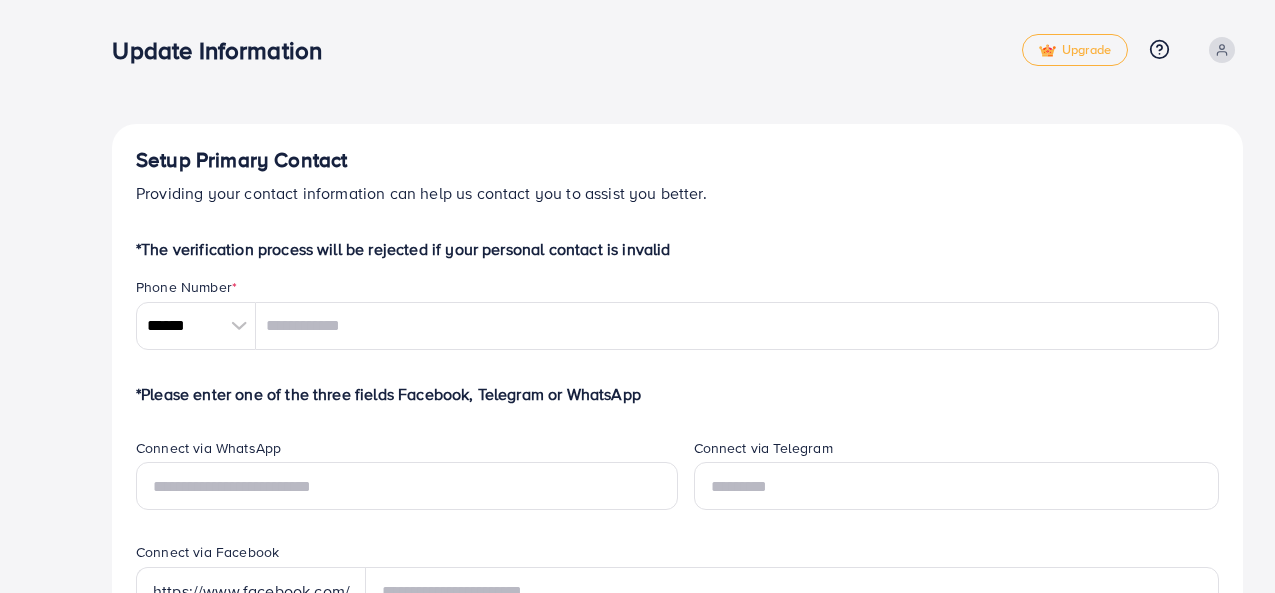 scroll, scrollTop: 0, scrollLeft: 0, axis: both 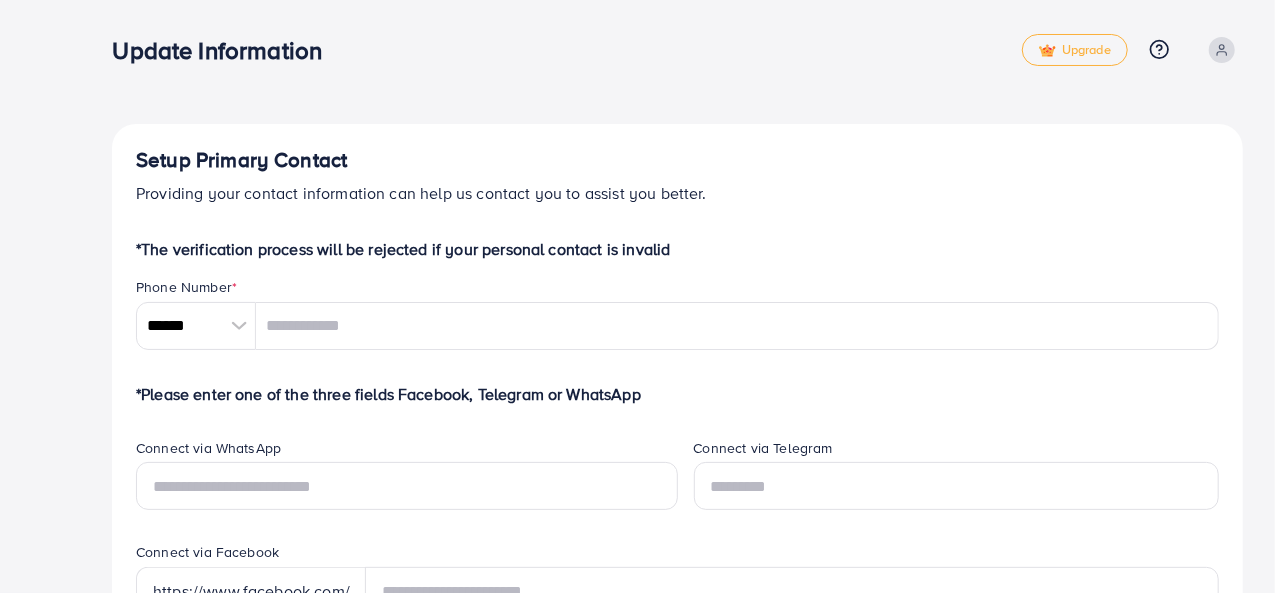 click at bounding box center (1222, 50) 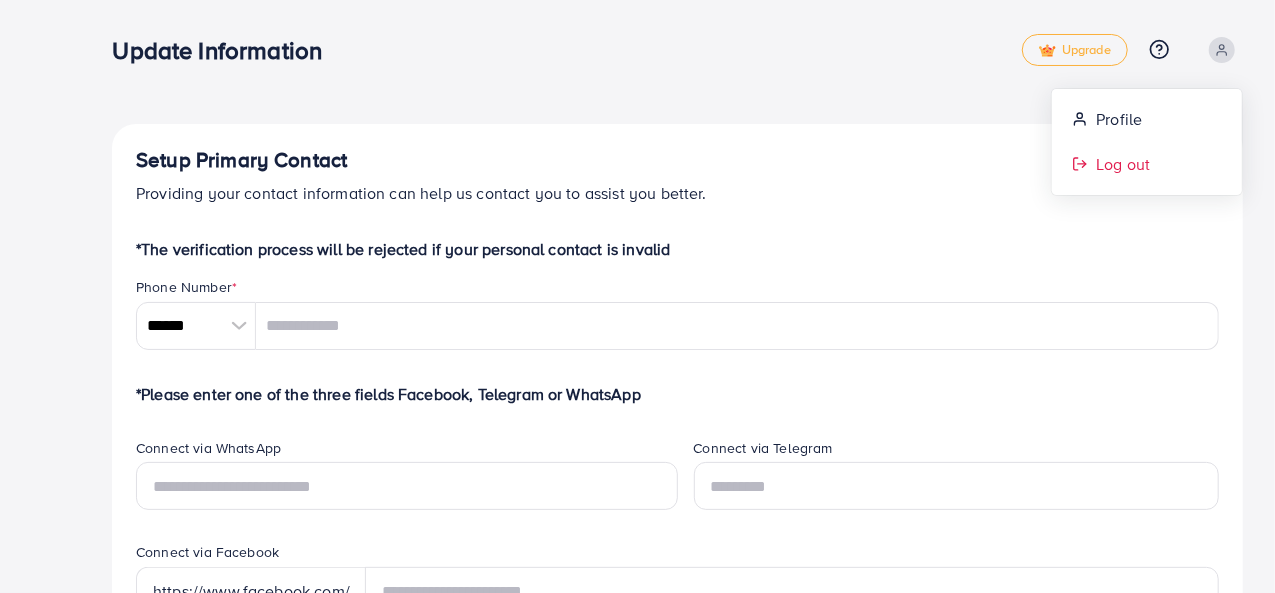 click on "Log out" at bounding box center (1147, 164) 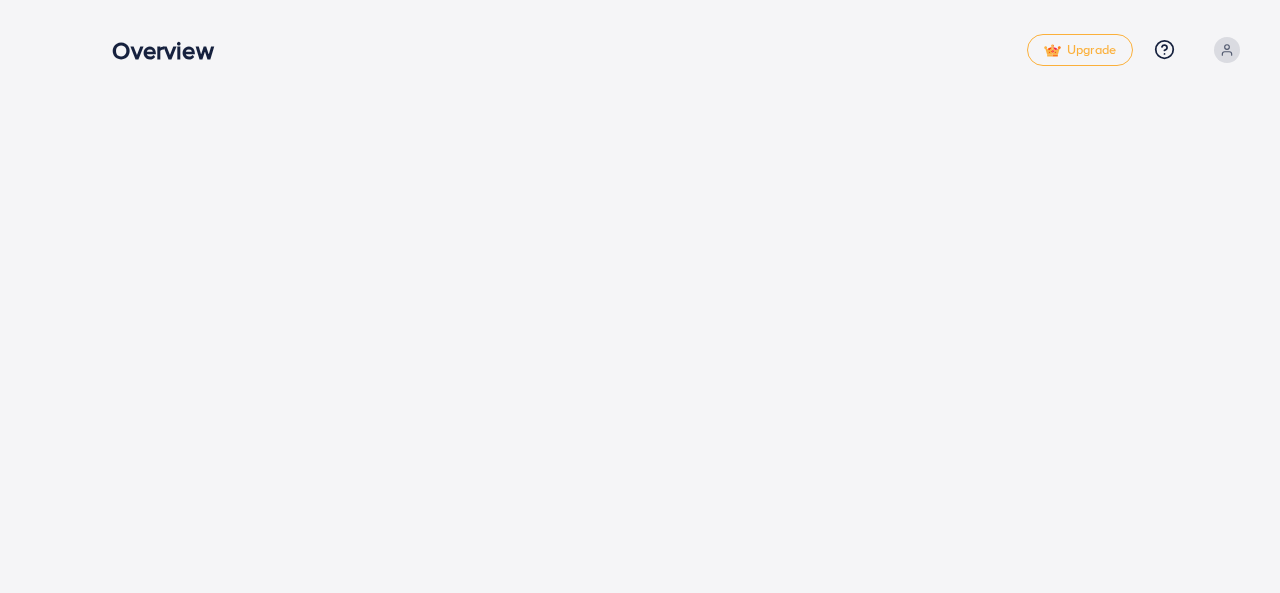 scroll, scrollTop: 0, scrollLeft: 0, axis: both 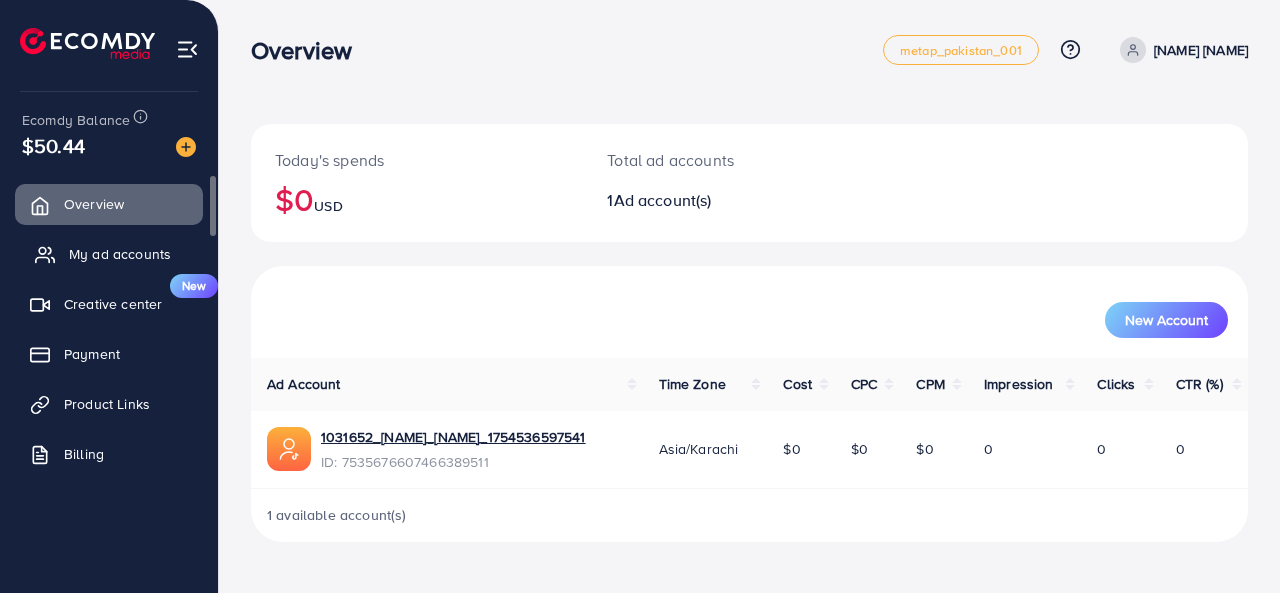click on "My ad accounts" at bounding box center (120, 254) 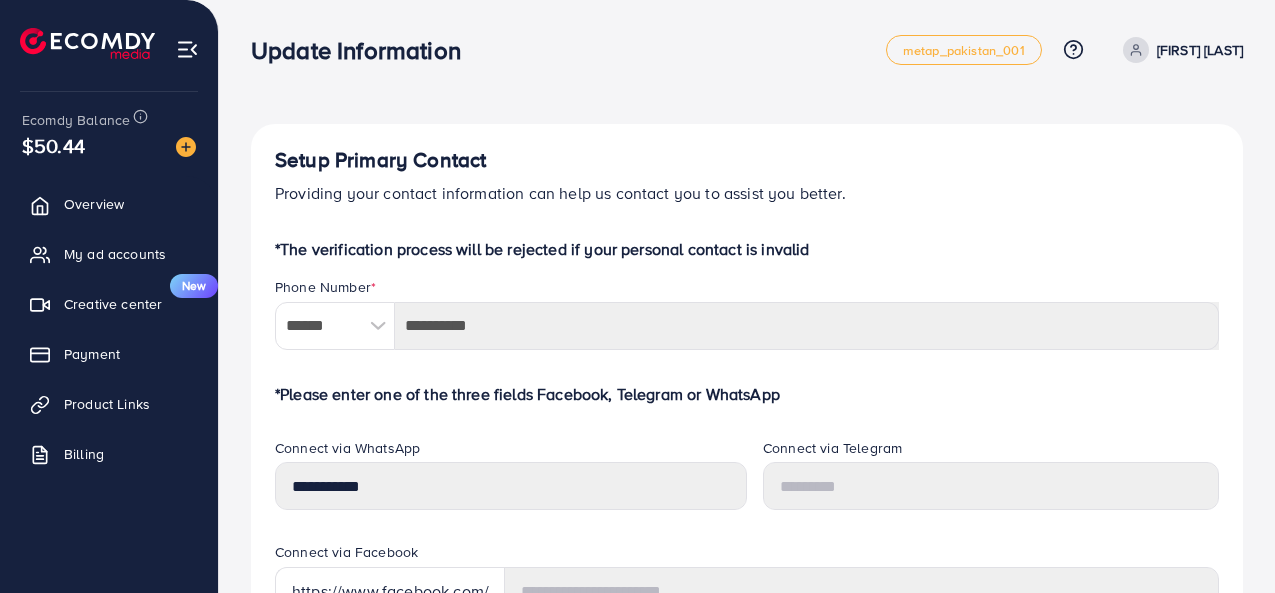 scroll, scrollTop: 0, scrollLeft: 0, axis: both 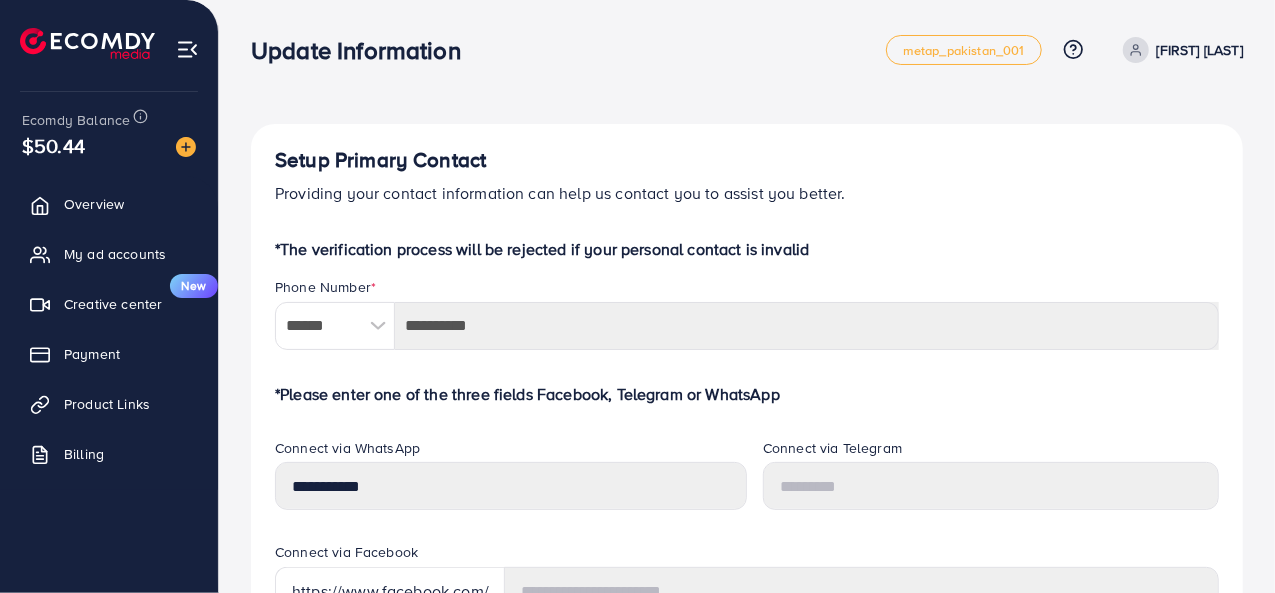 click on "My ad accounts" at bounding box center [109, 254] 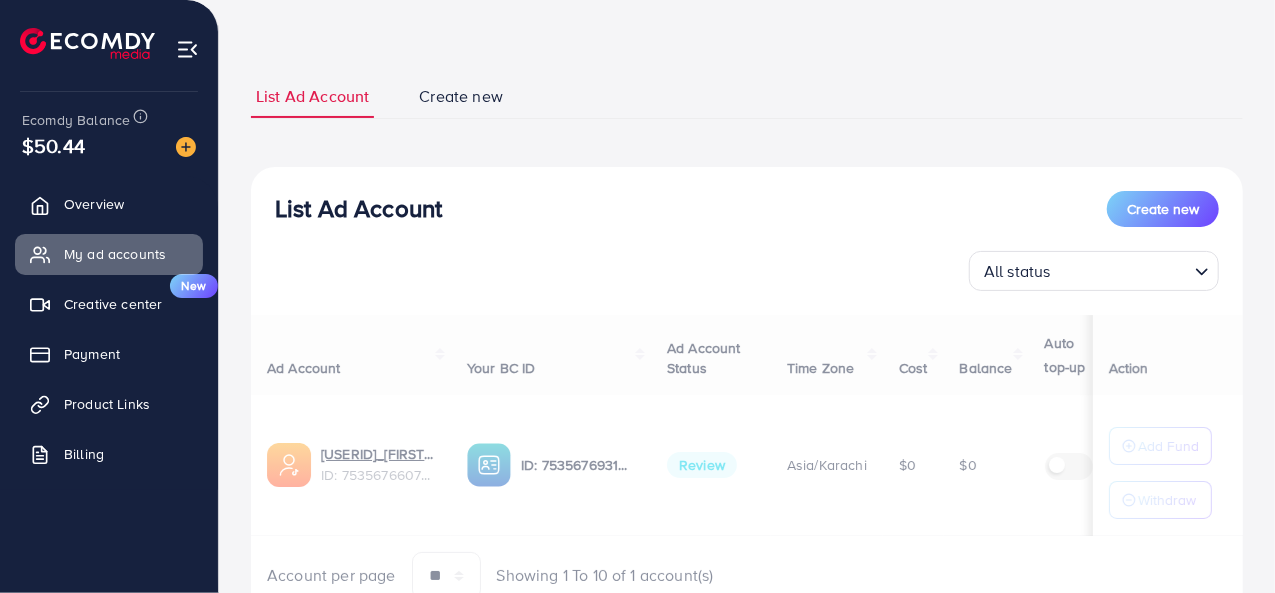 scroll, scrollTop: 162, scrollLeft: 0, axis: vertical 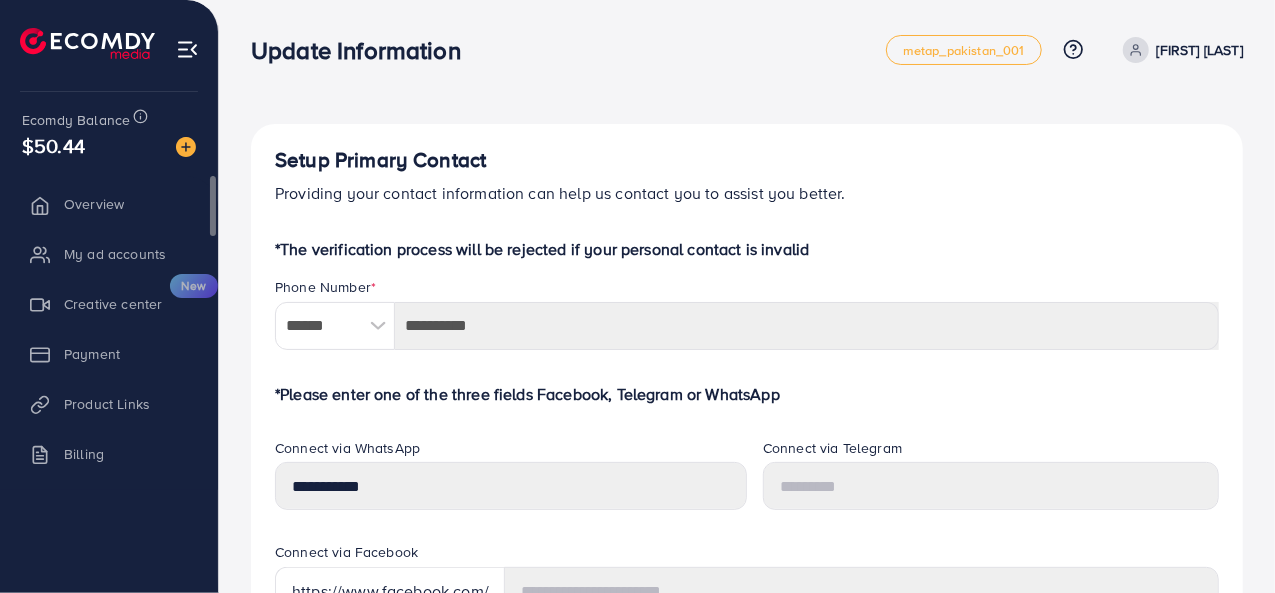 click on "My ad accounts" at bounding box center (109, 254) 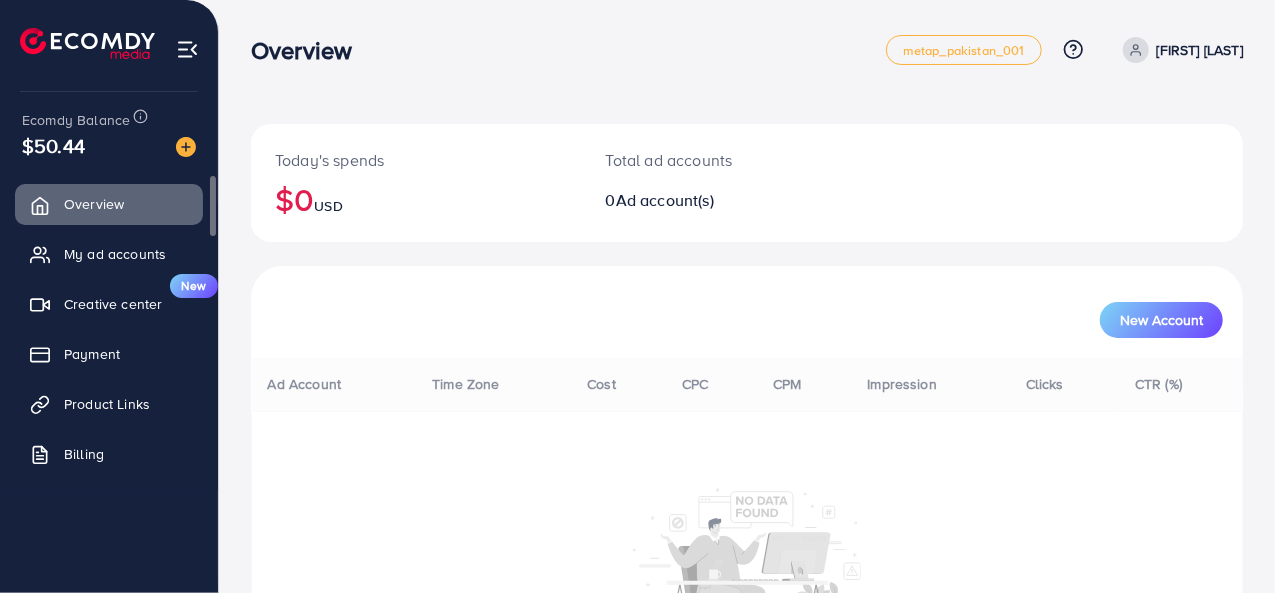 click on "My ad accounts" at bounding box center [115, 254] 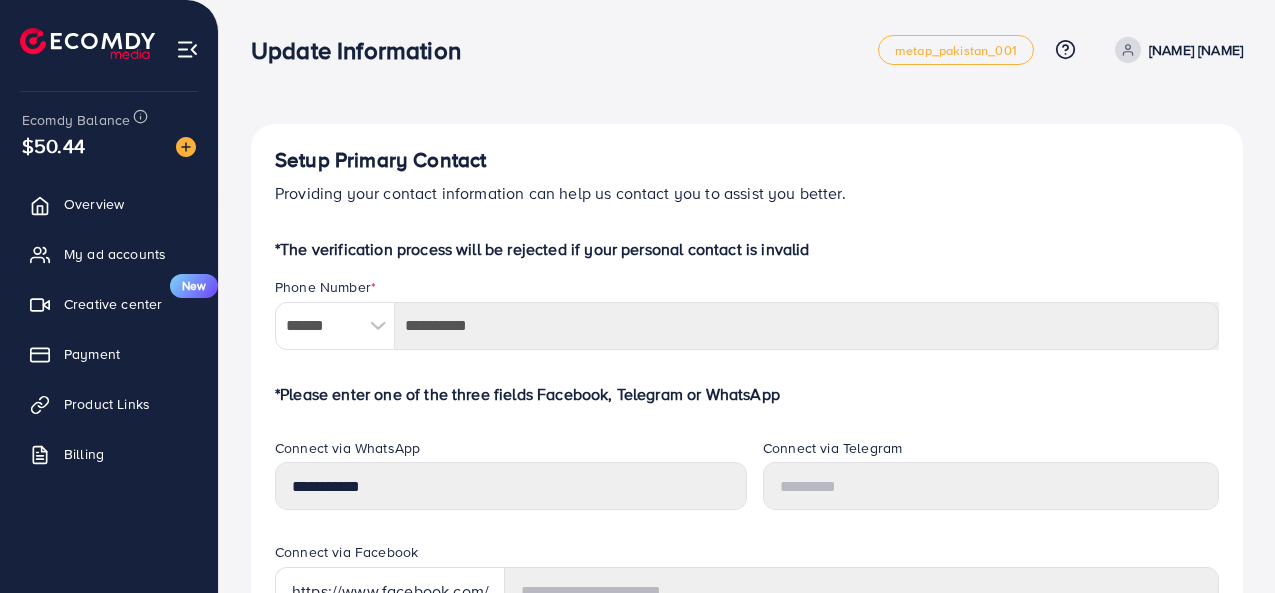 click on "My ad accounts" at bounding box center [115, 254] 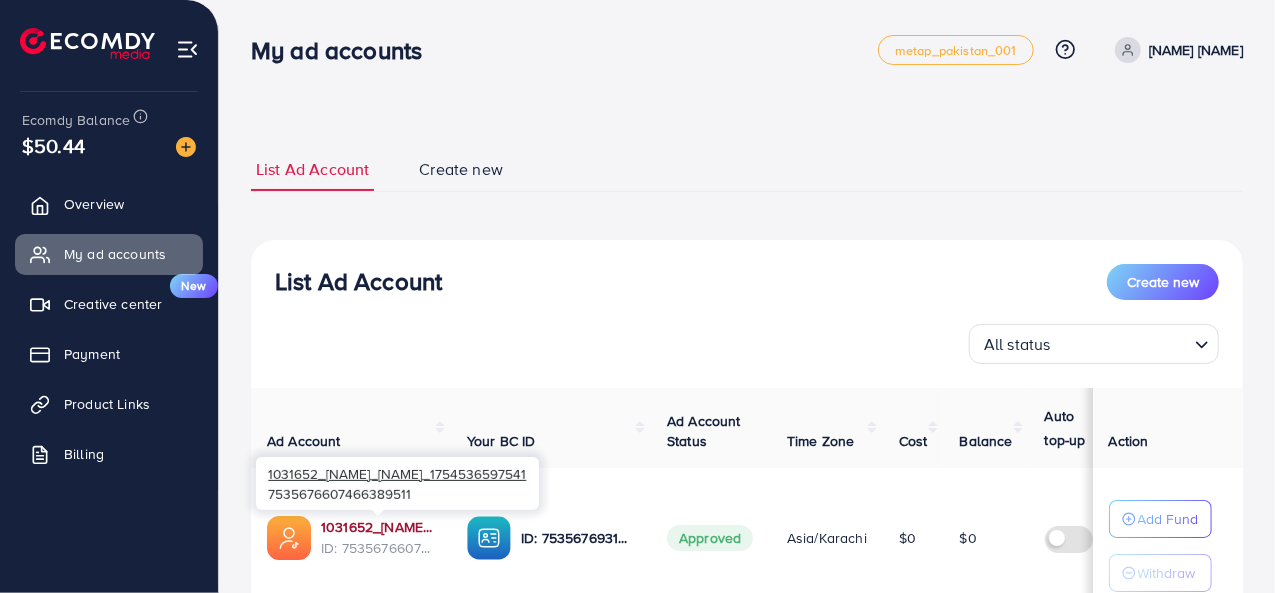 click on "[NUMBER]_[NAME]_[NUMBER]" at bounding box center [378, 527] 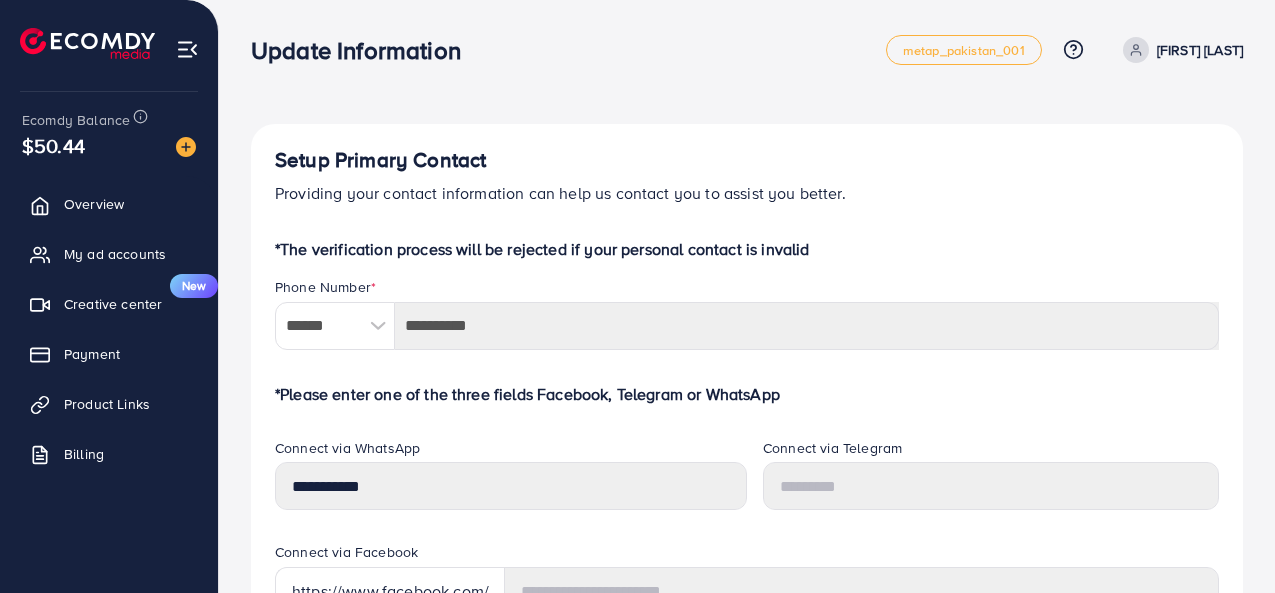 scroll, scrollTop: 0, scrollLeft: 0, axis: both 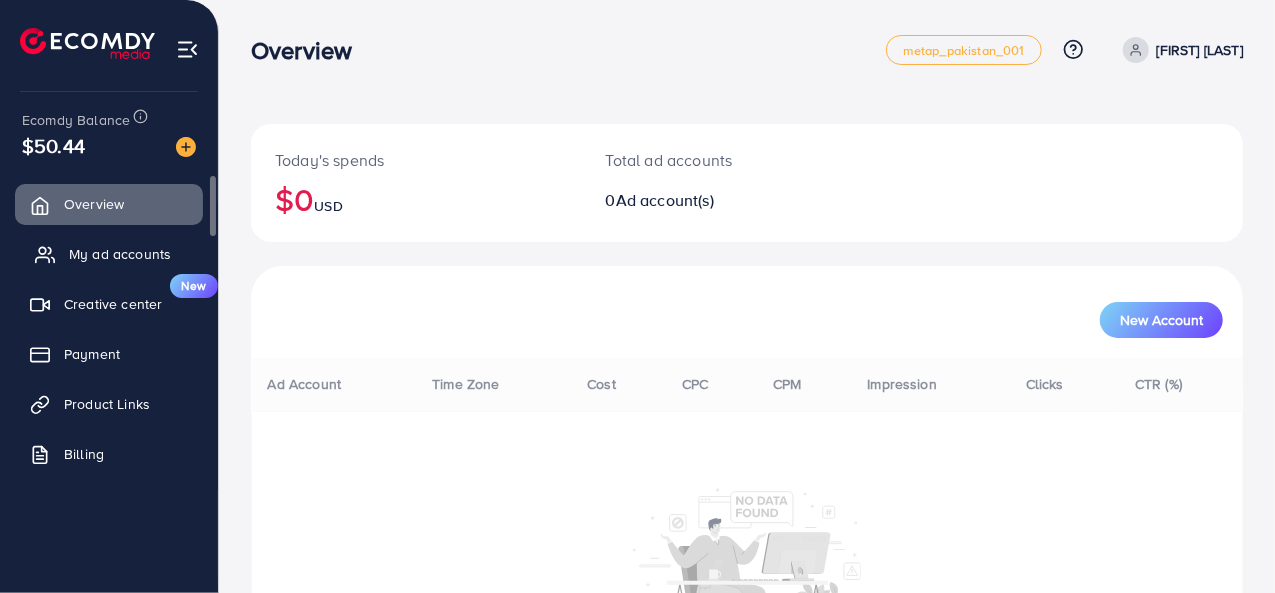 click on "My ad accounts" at bounding box center (109, 254) 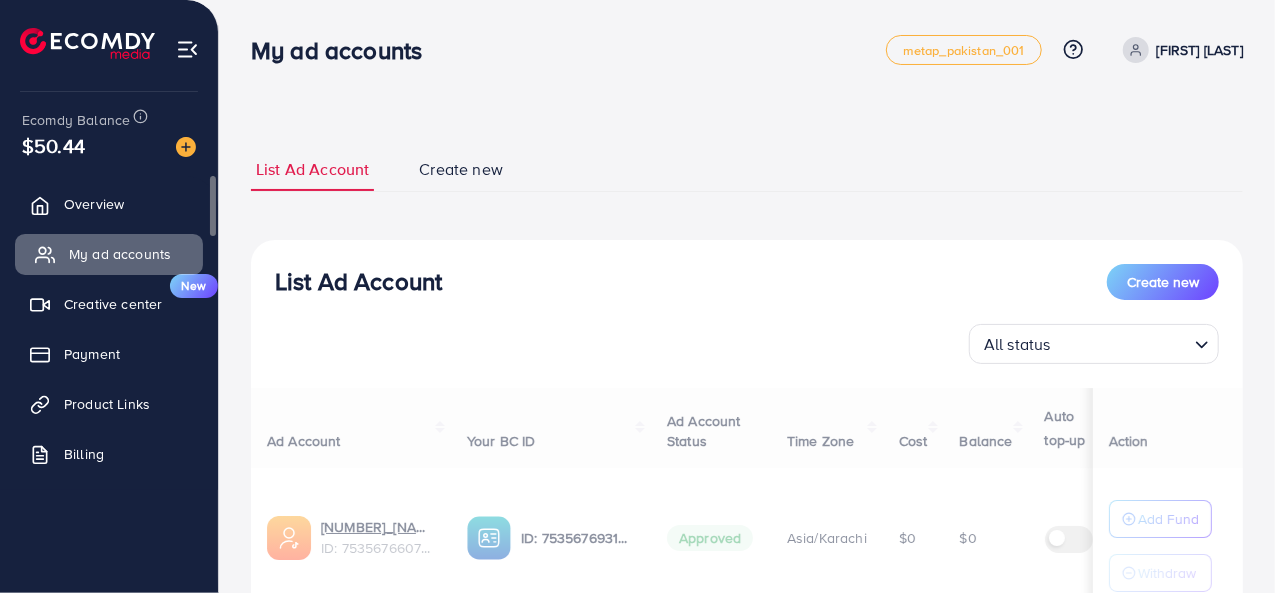 click on "My ad accounts" at bounding box center [109, 254] 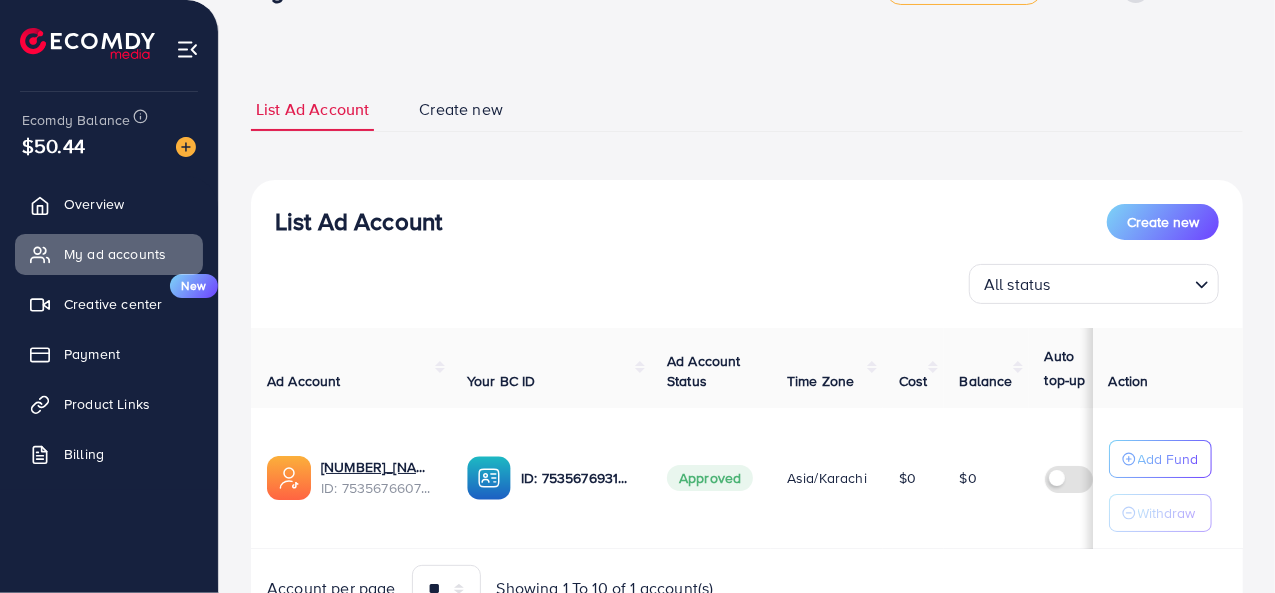 scroll, scrollTop: 0, scrollLeft: 0, axis: both 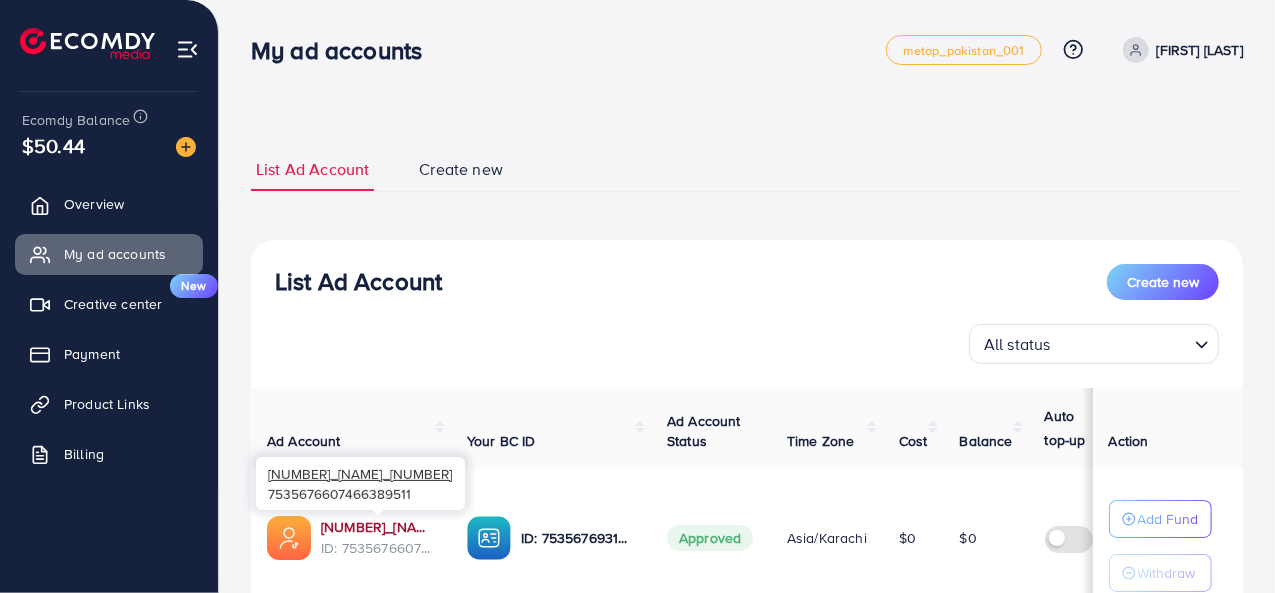 click on "[NUMBER]_[NAME]_[NUMBER]" at bounding box center (378, 527) 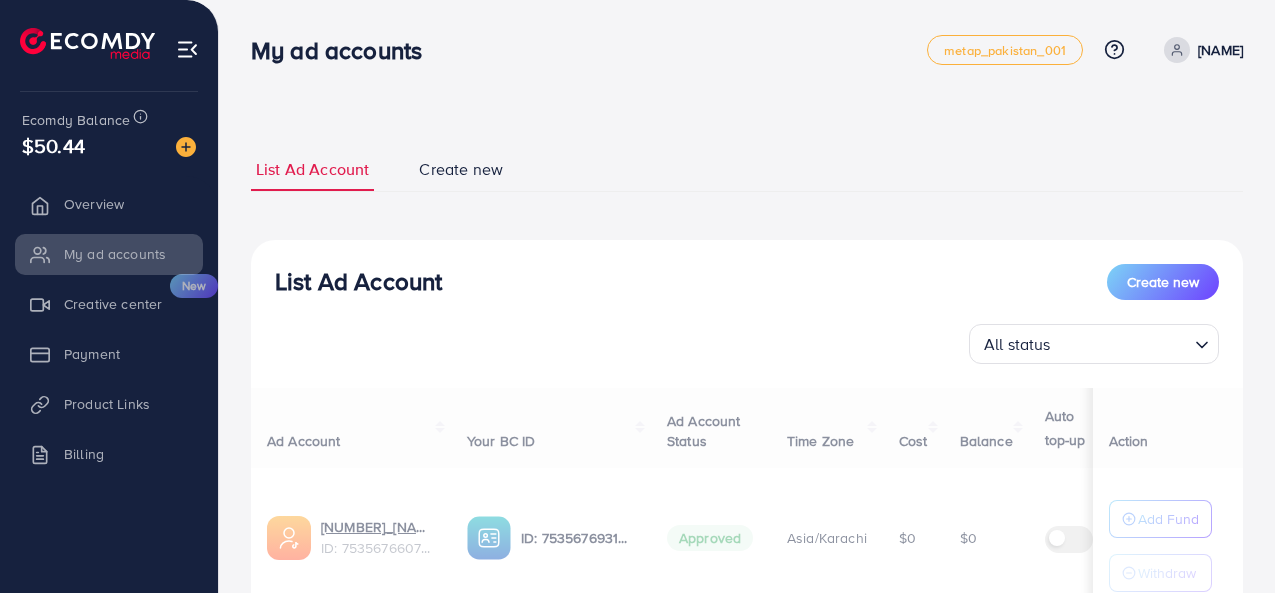 scroll, scrollTop: 0, scrollLeft: 0, axis: both 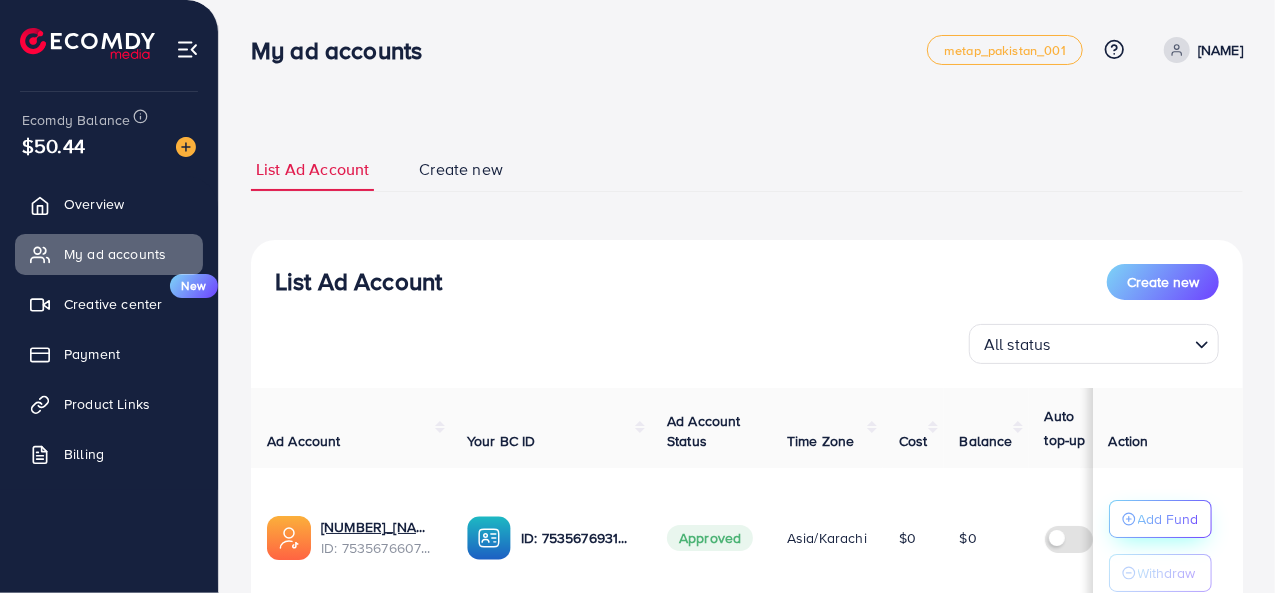 click on "Add Fund" at bounding box center [1160, 519] 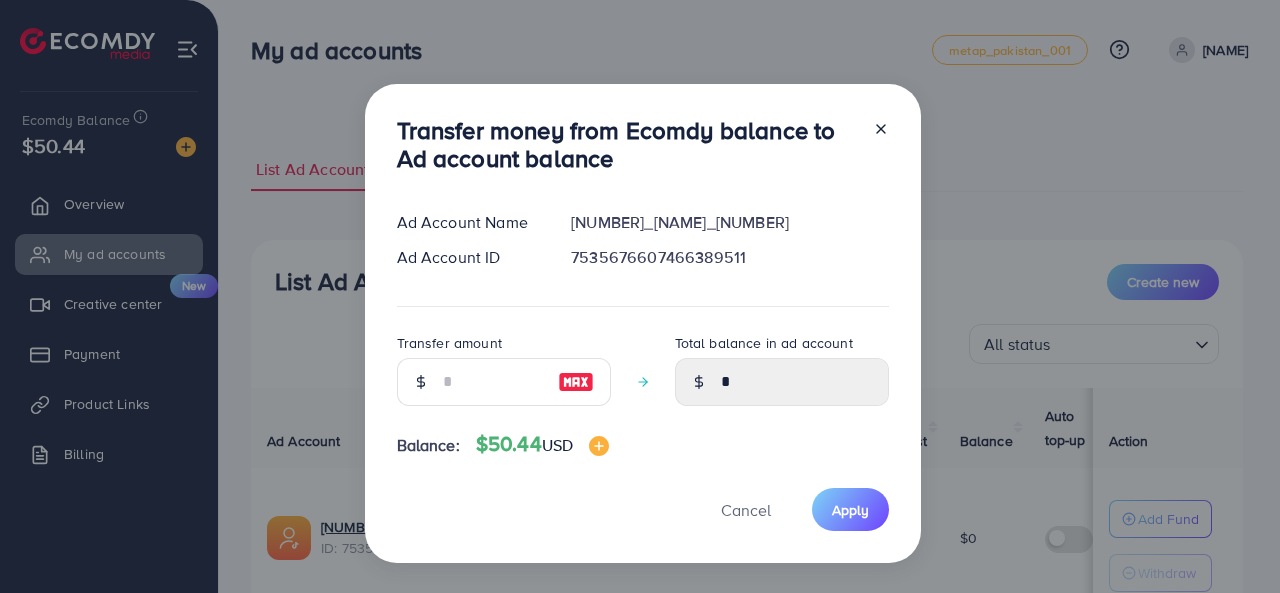 click at bounding box center (576, 382) 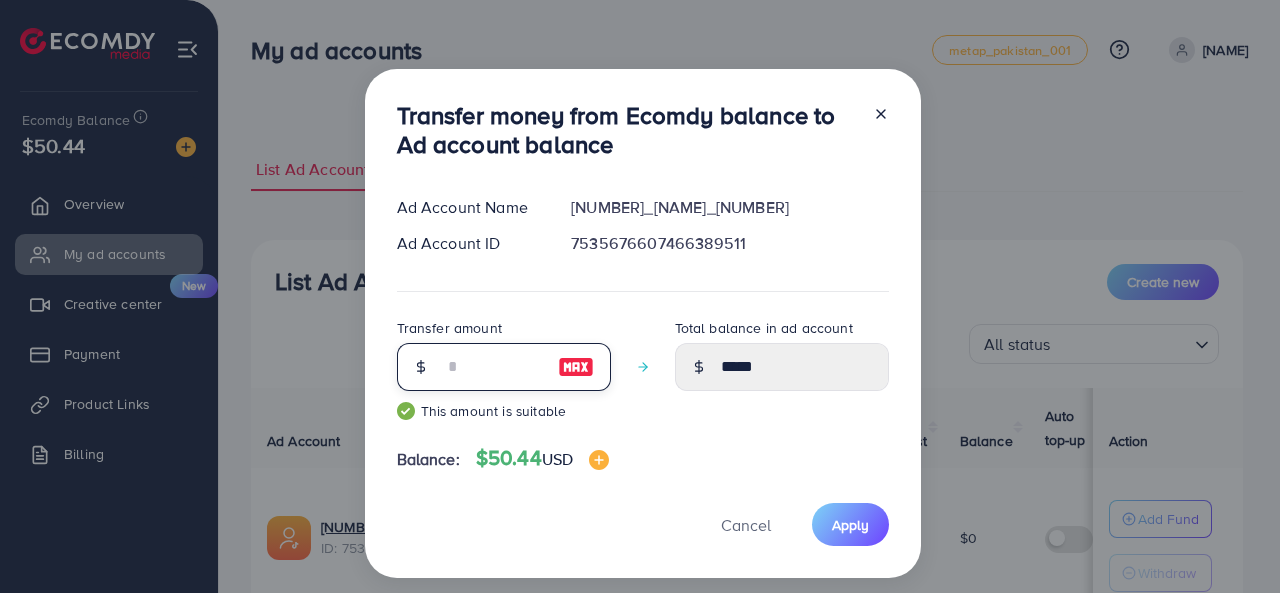 click on "**" at bounding box center (493, 367) 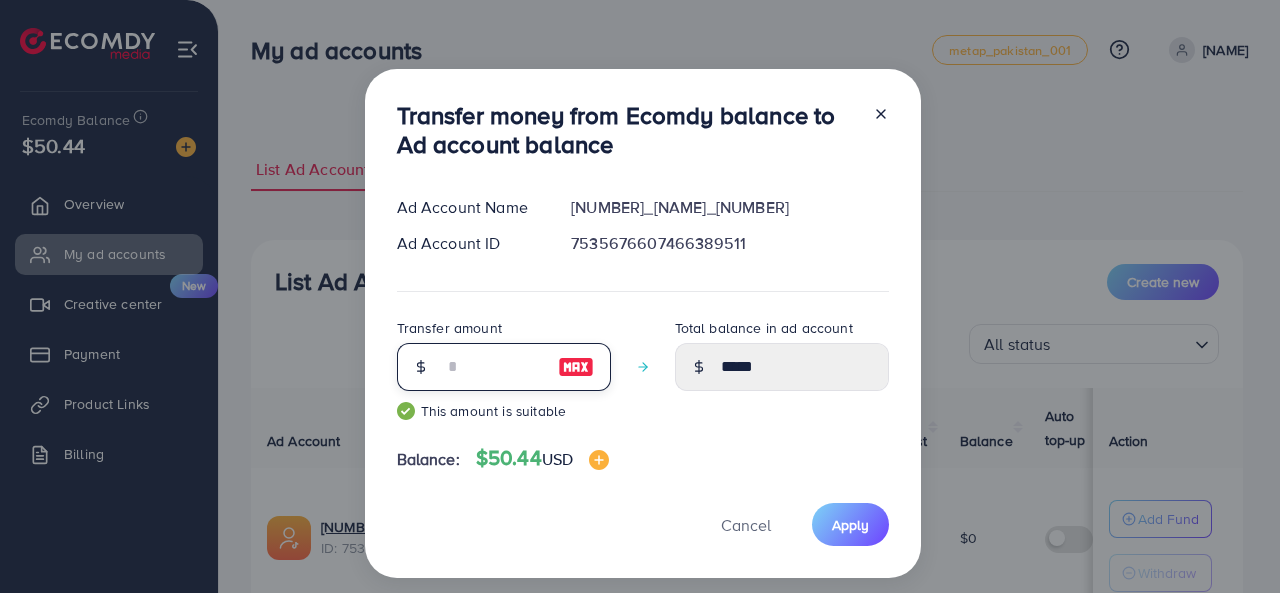 type on "*" 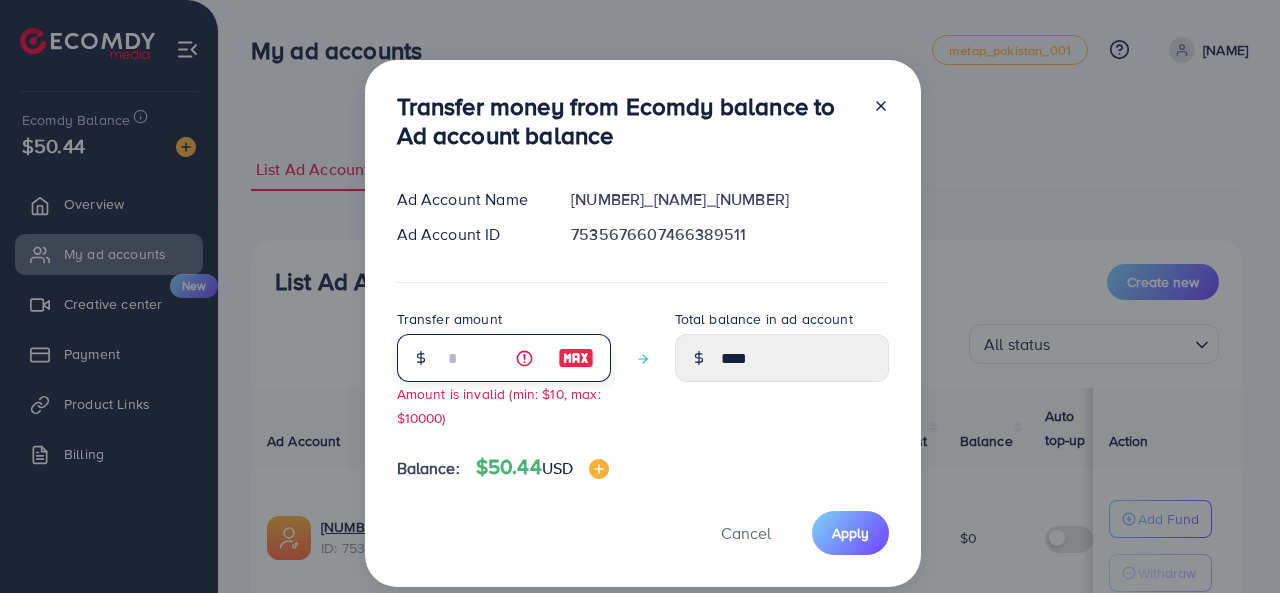 type 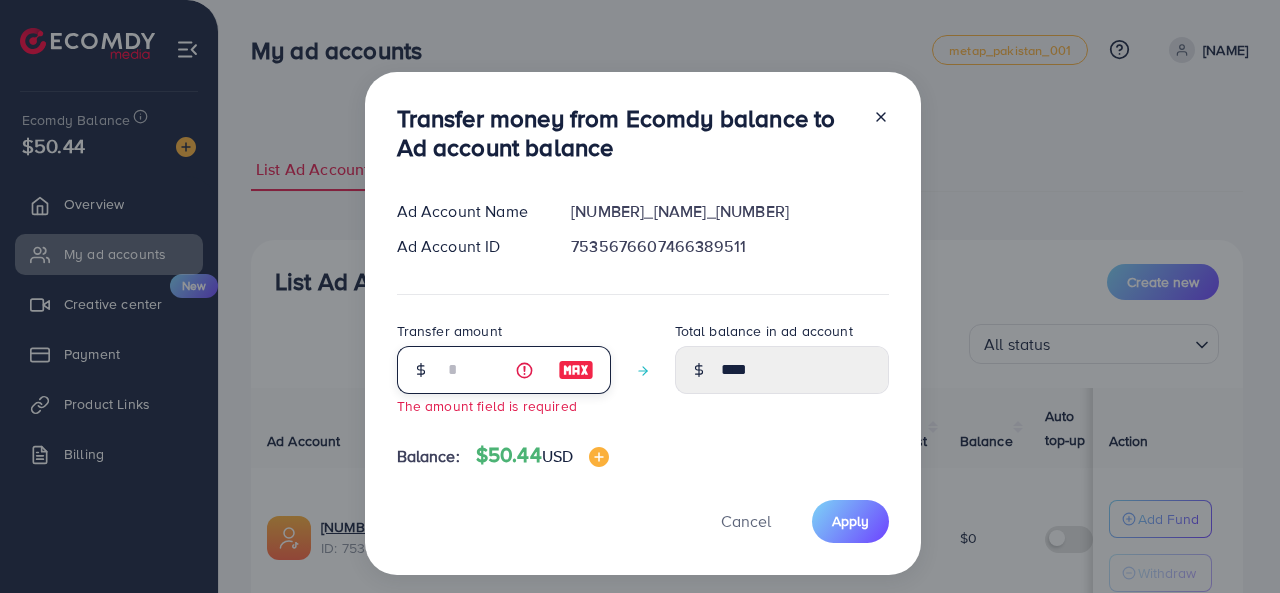 type on "*" 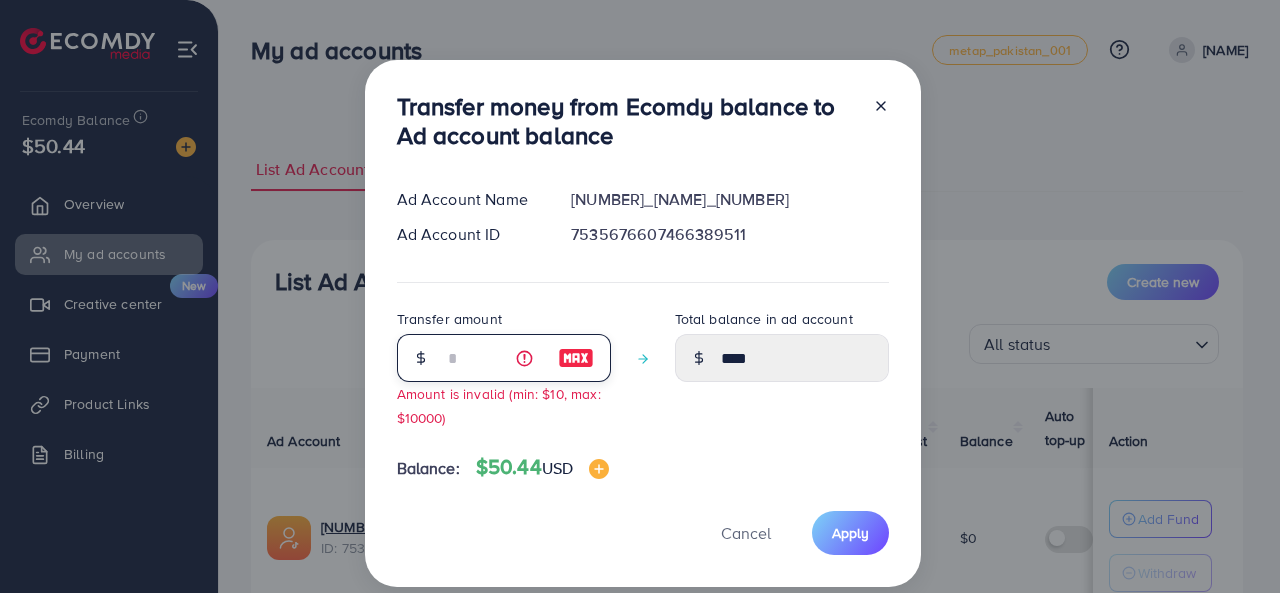 type on "****" 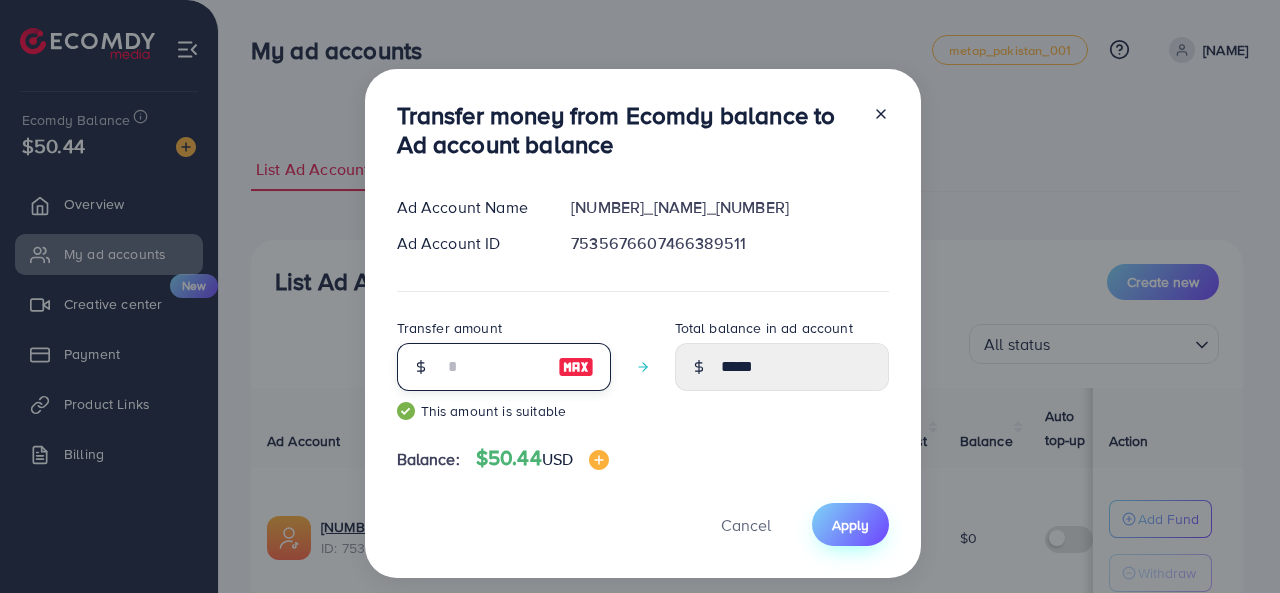 type on "**" 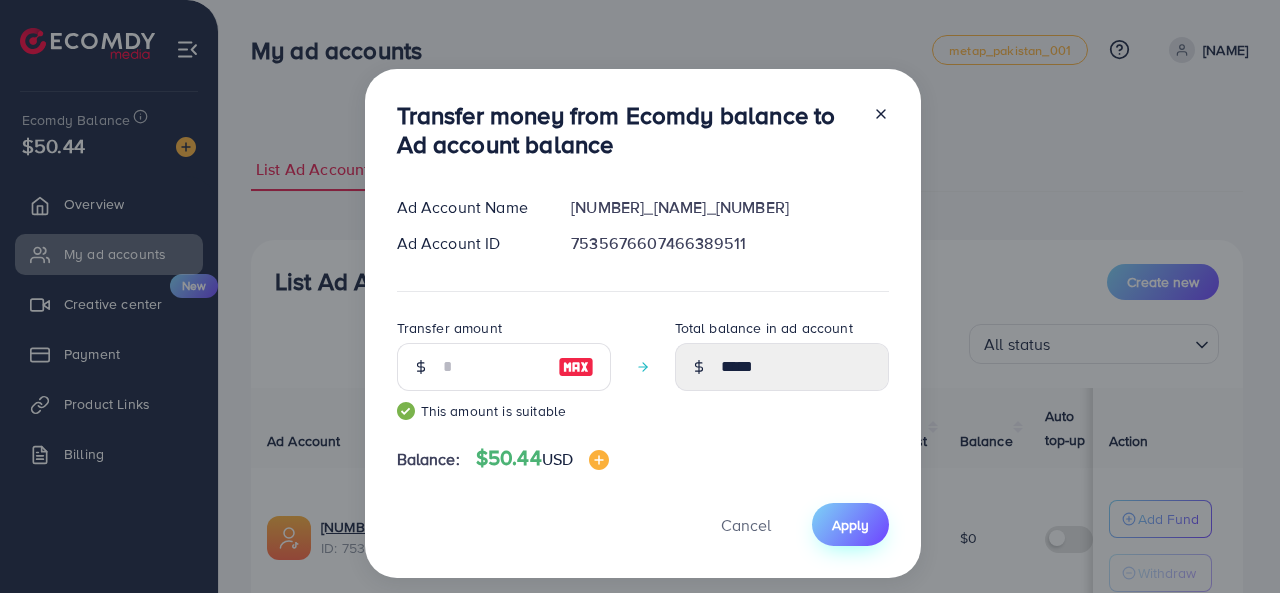 click on "Apply" at bounding box center (850, 525) 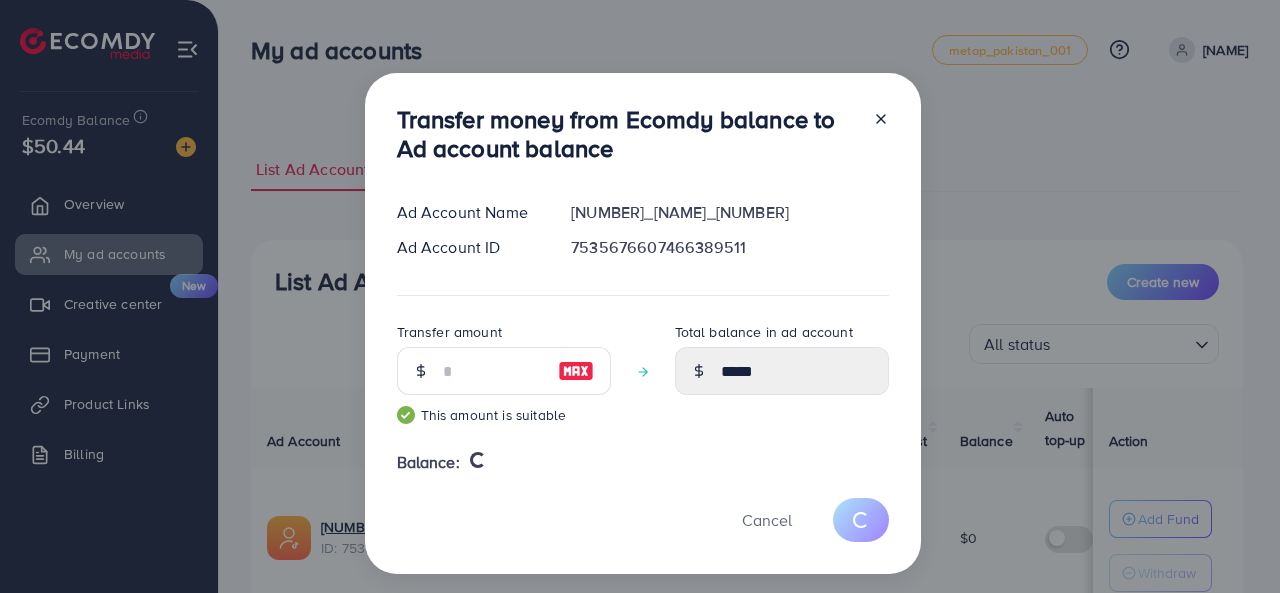 type 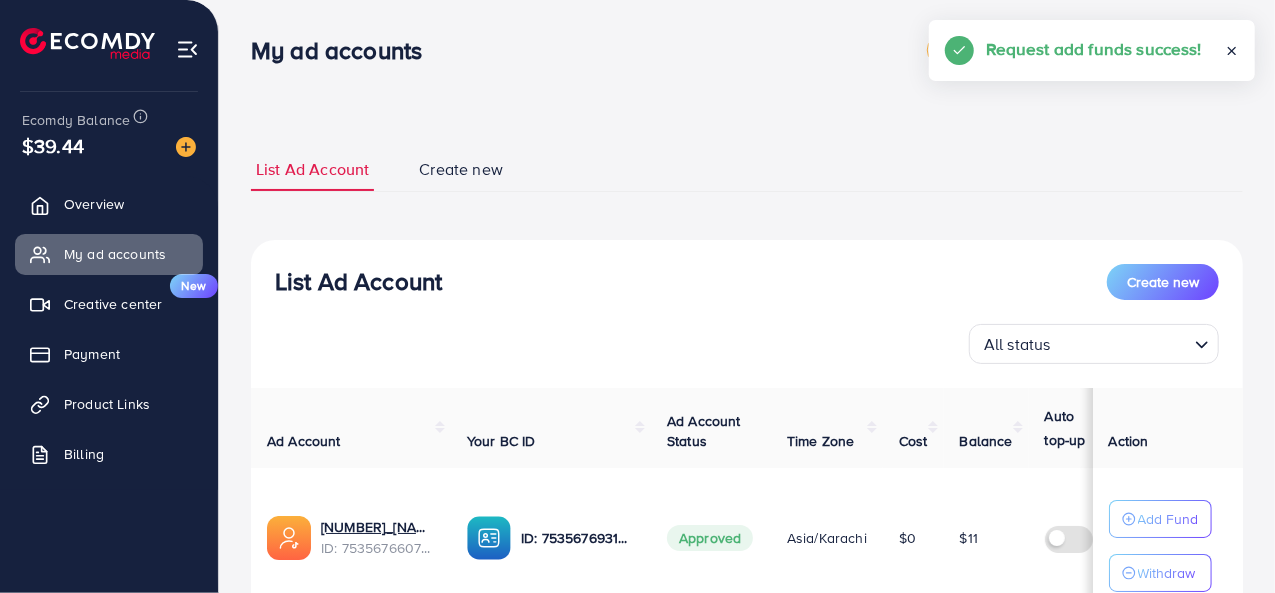click on "Withdraw" at bounding box center [1167, 573] 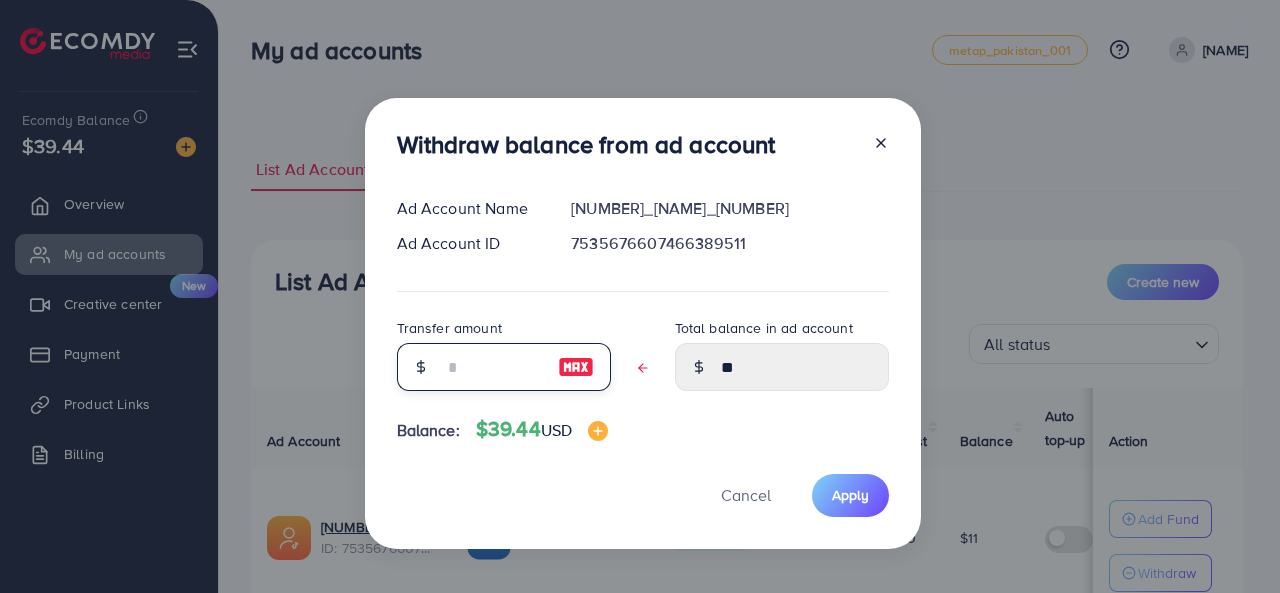 click at bounding box center [493, 367] 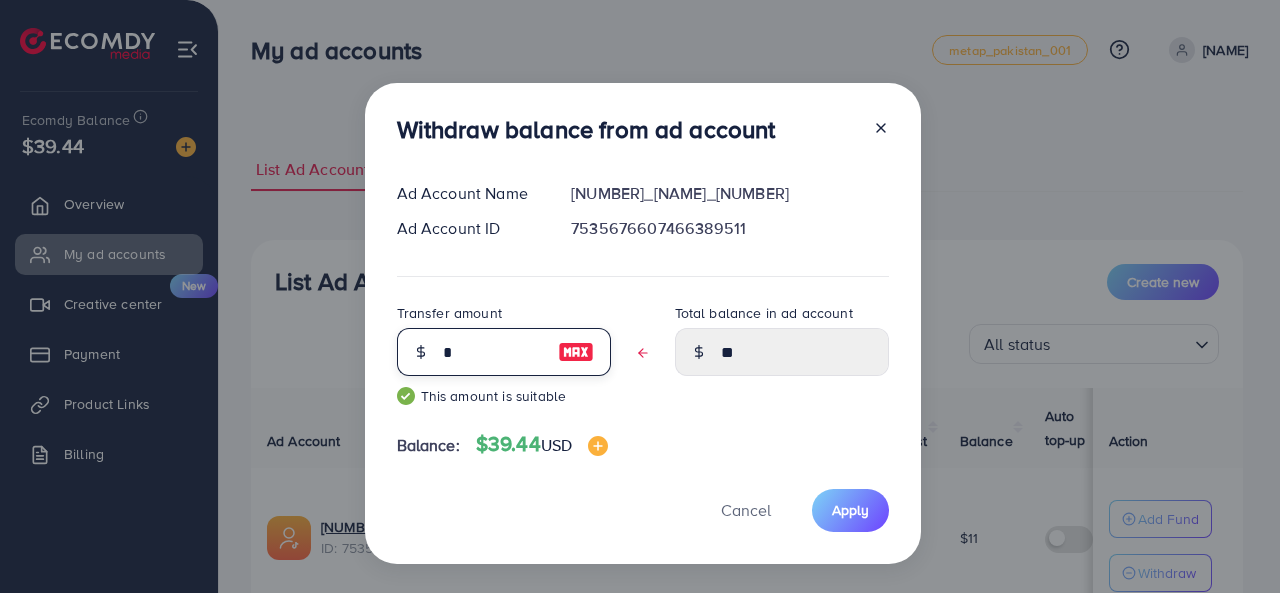type on "*****" 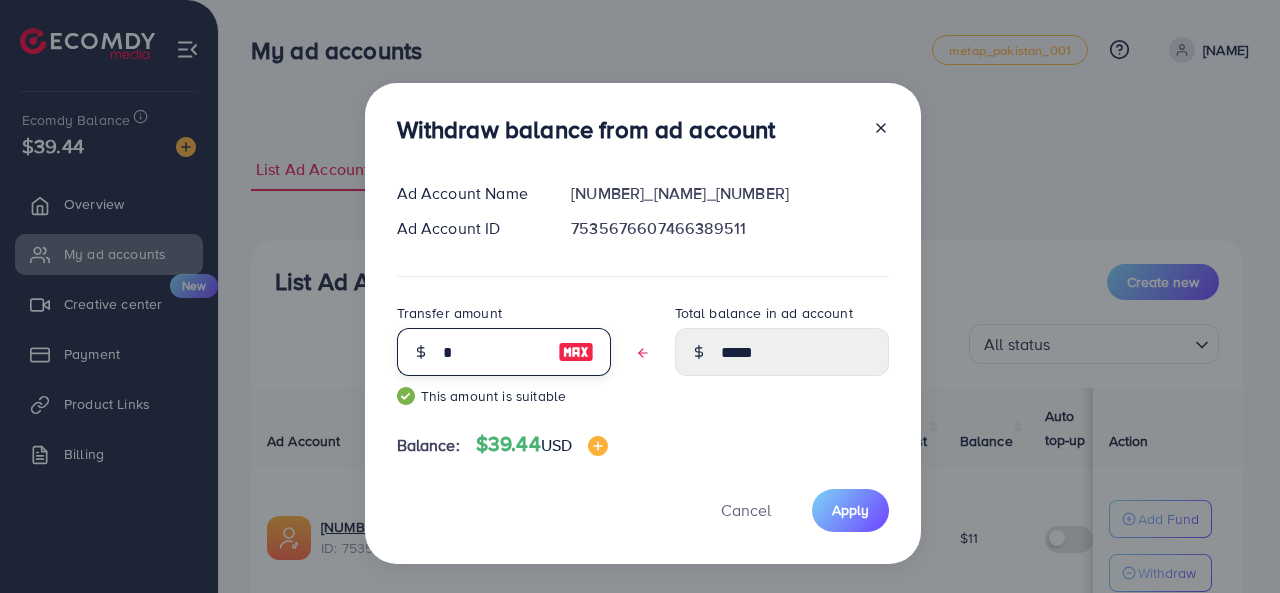 type on "**" 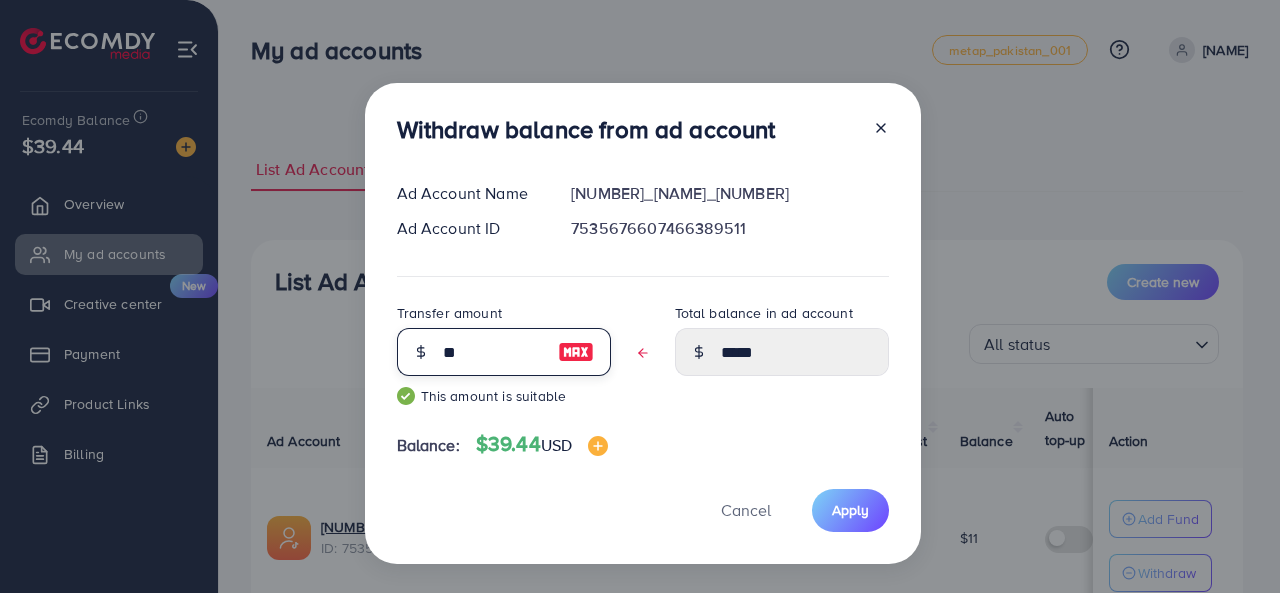 type on "****" 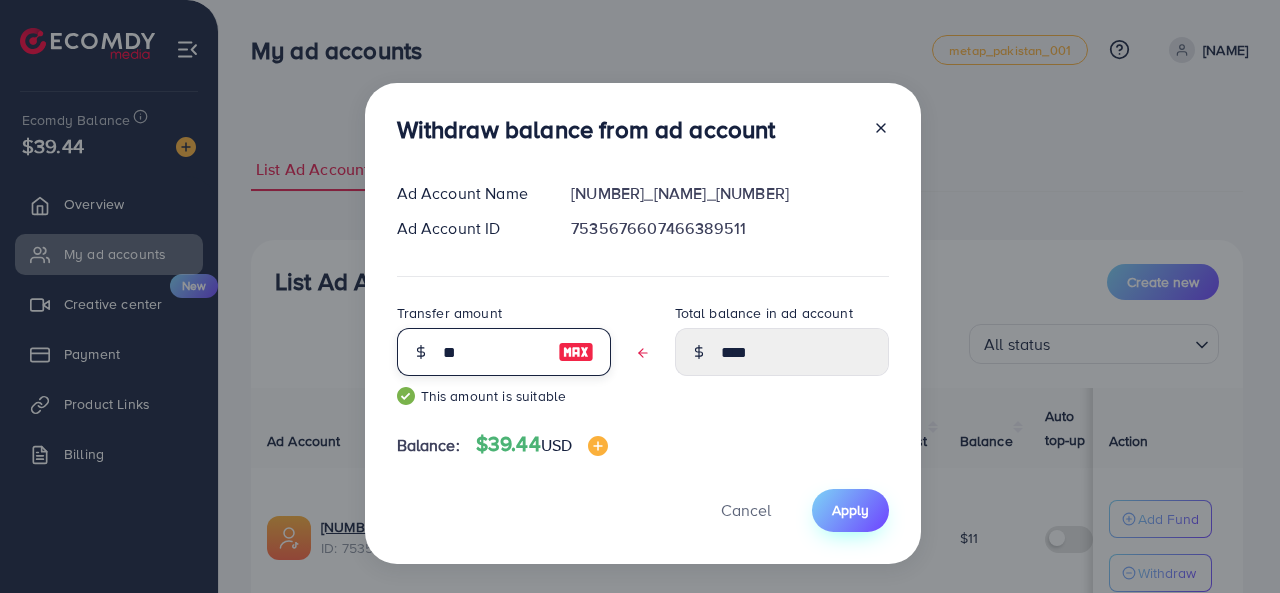 type on "**" 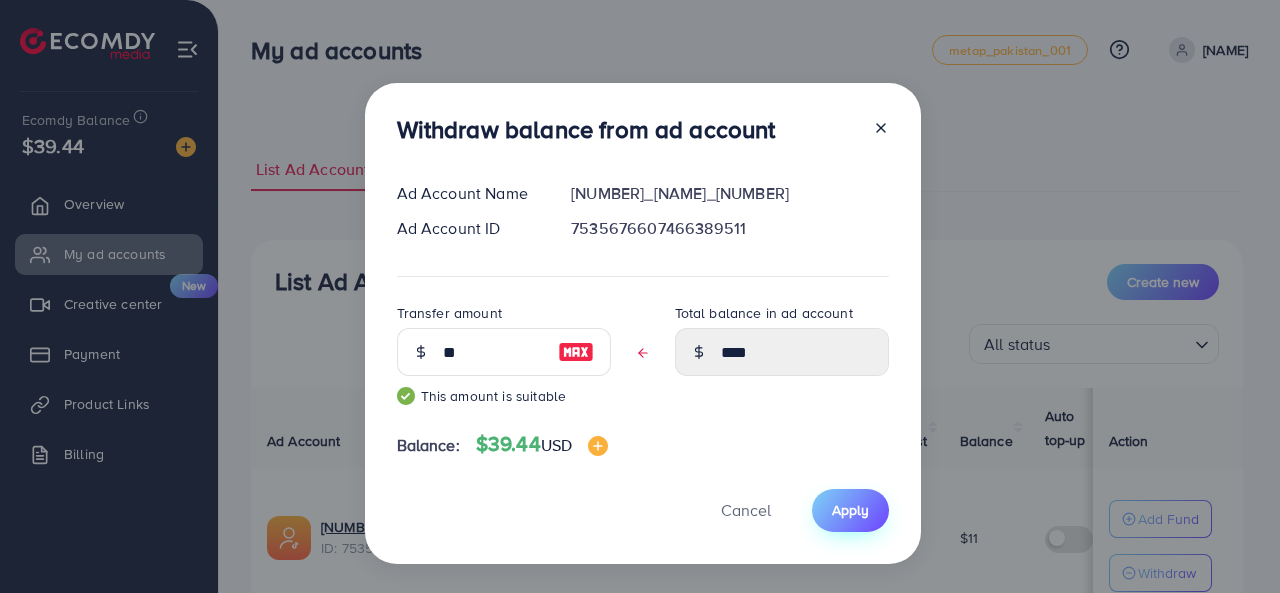 click on "Apply" at bounding box center [850, 510] 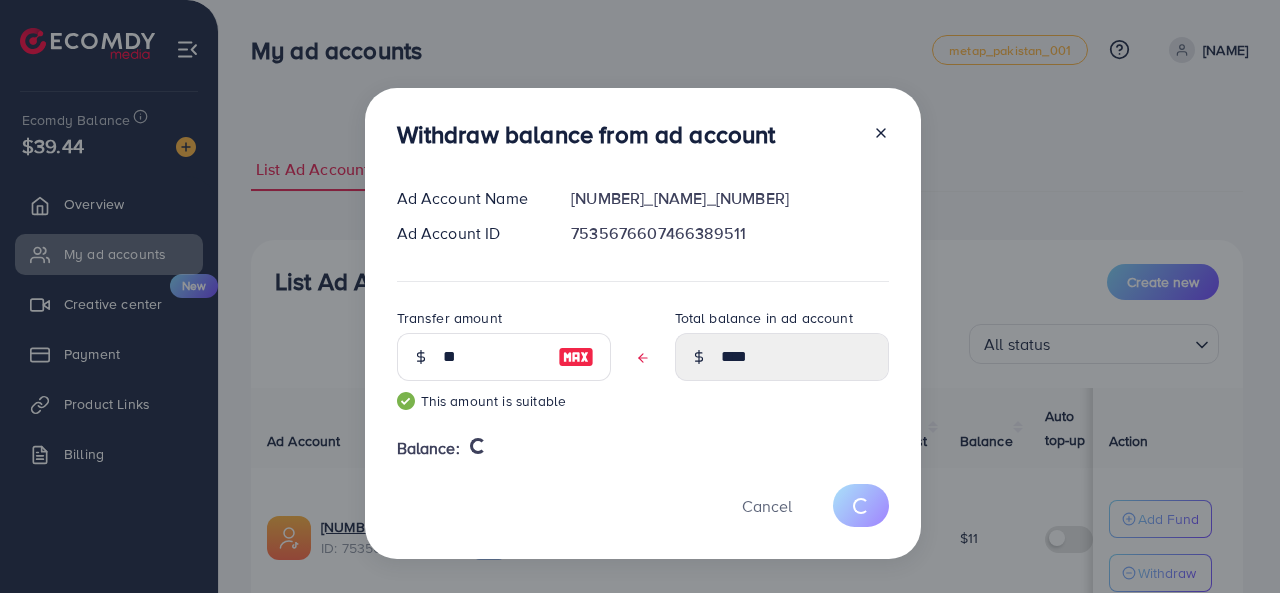 type 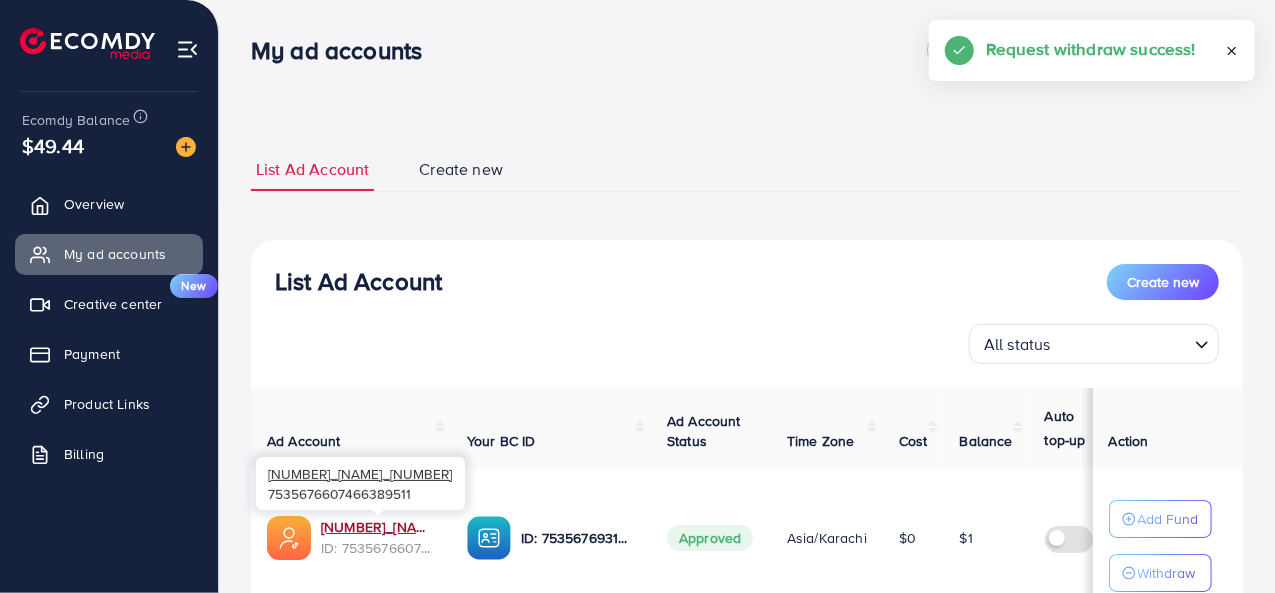 click on "[NUMBER]_[NAME]_[NUMBER]" at bounding box center (378, 527) 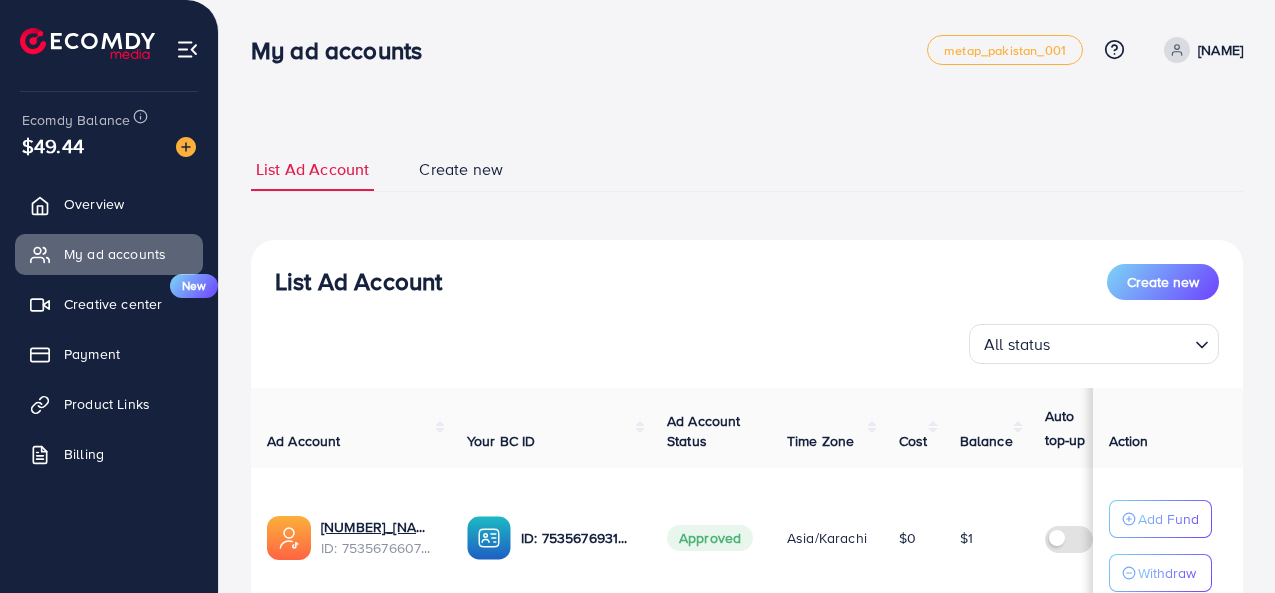 scroll, scrollTop: 0, scrollLeft: 0, axis: both 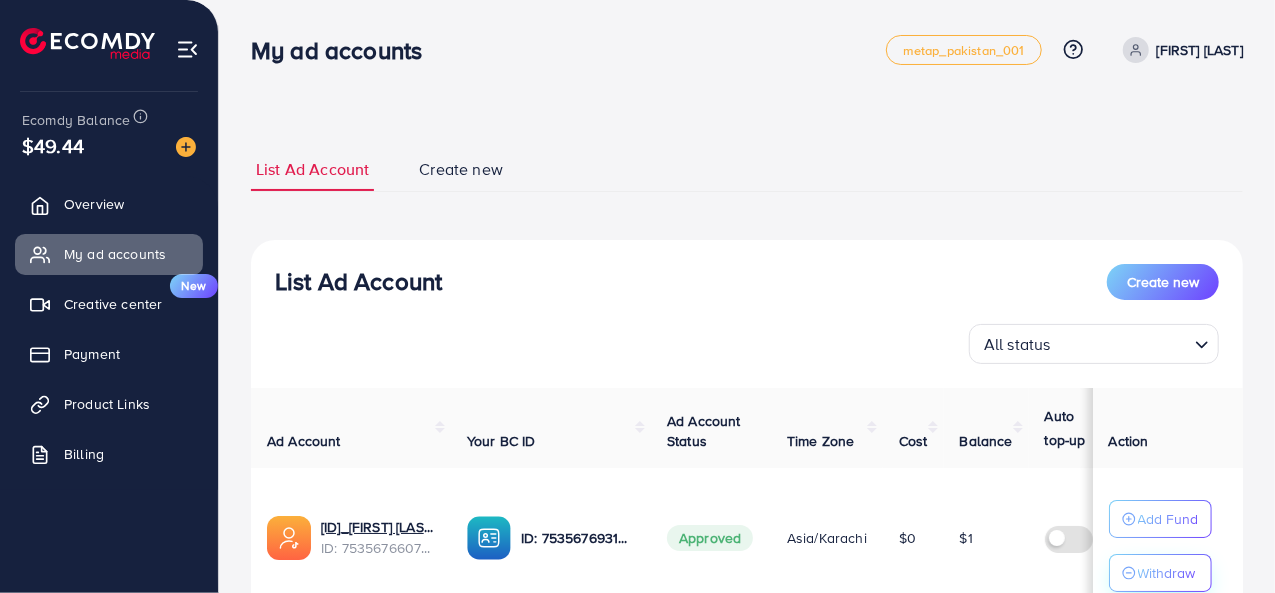 click on "Withdraw" at bounding box center (1160, 573) 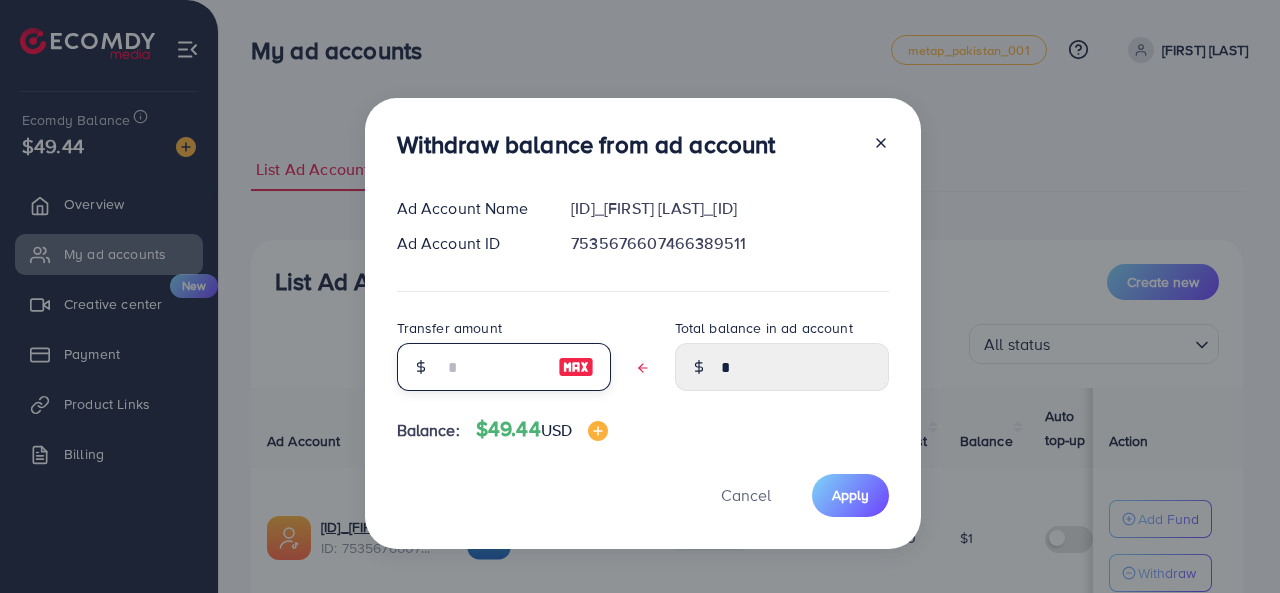 click at bounding box center [493, 367] 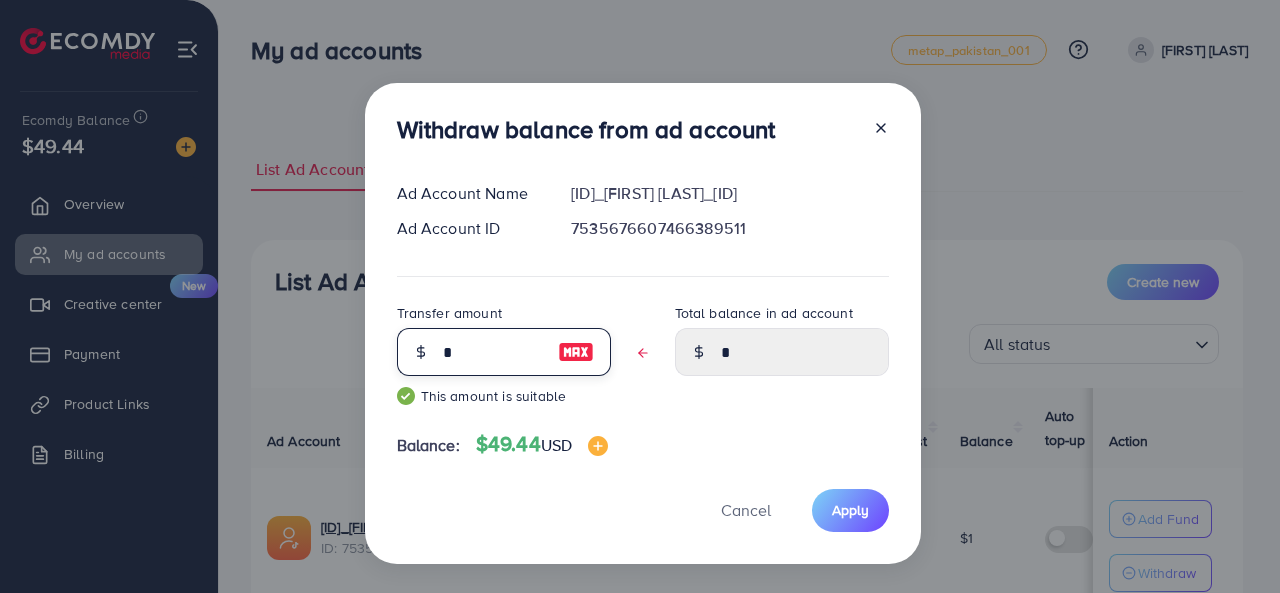 type on "*" 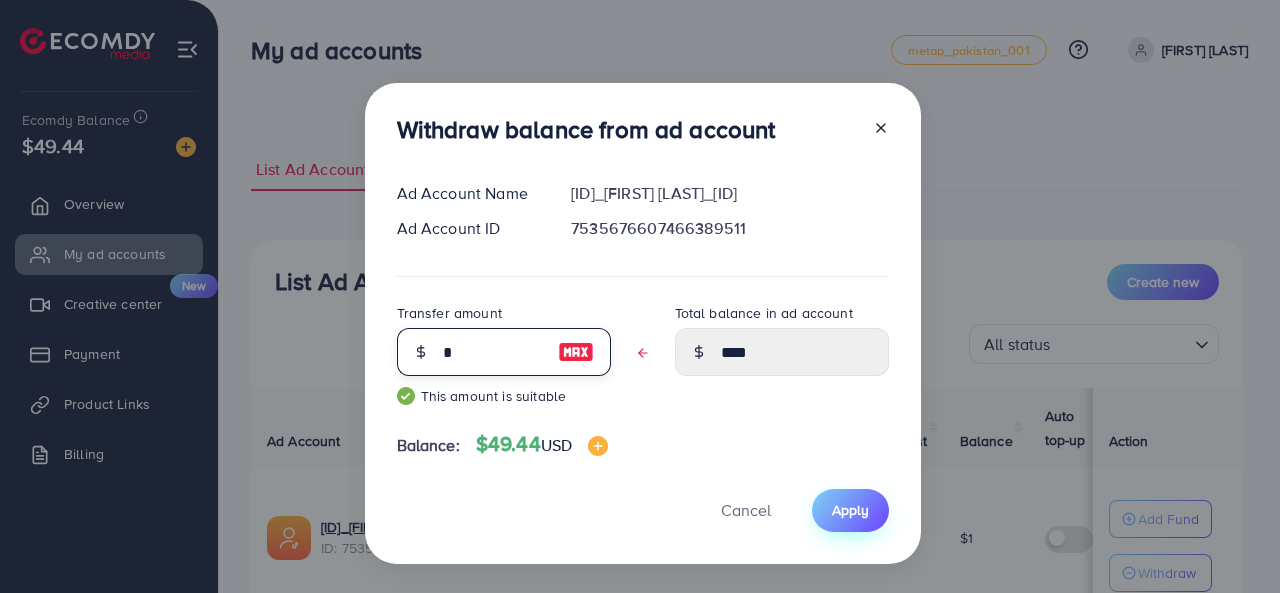 type on "*" 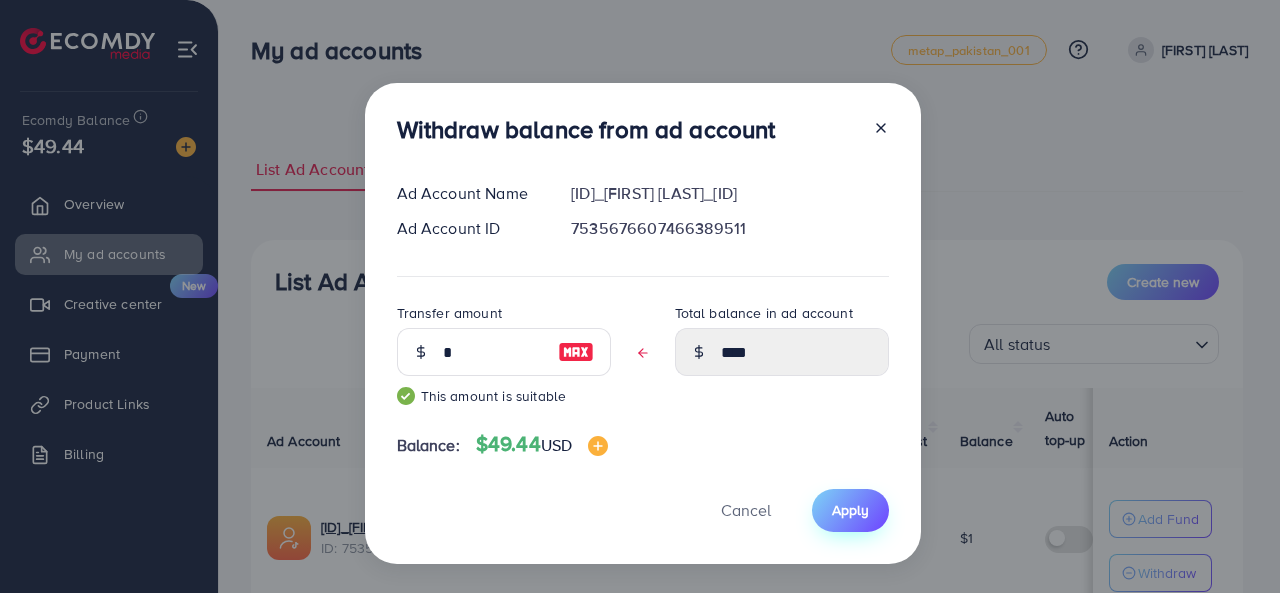 click on "Apply" at bounding box center [850, 510] 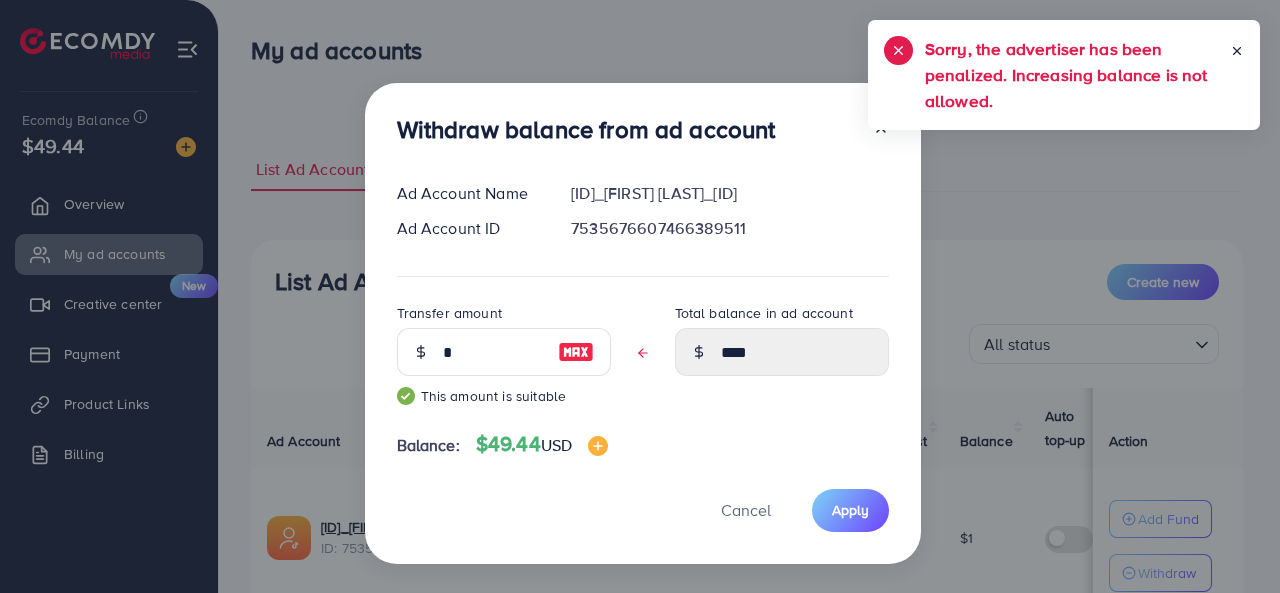 click on "Withdraw balance from ad account   Ad Account Name   1031652_Babar Azam_1754536597541   Ad Account ID   7535676607466389511   Transfer amount  *  This amount is suitable   Total balance in ad account  **** Balance:  $49.44  USD   Cancel   Apply" at bounding box center (640, 296) 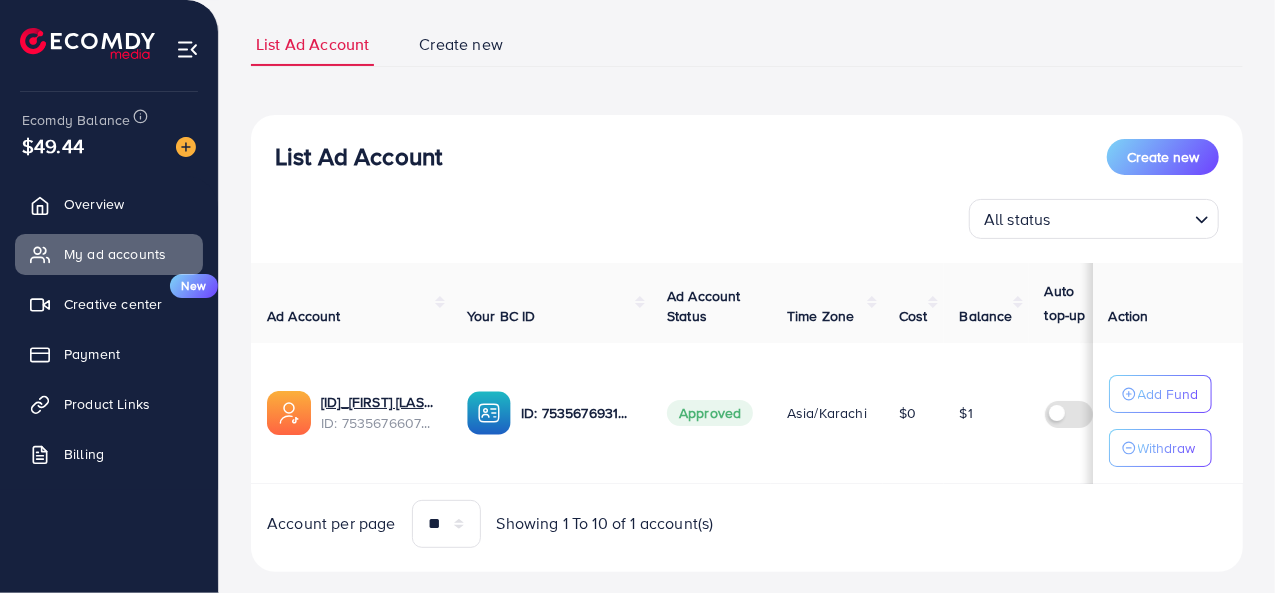scroll, scrollTop: 162, scrollLeft: 0, axis: vertical 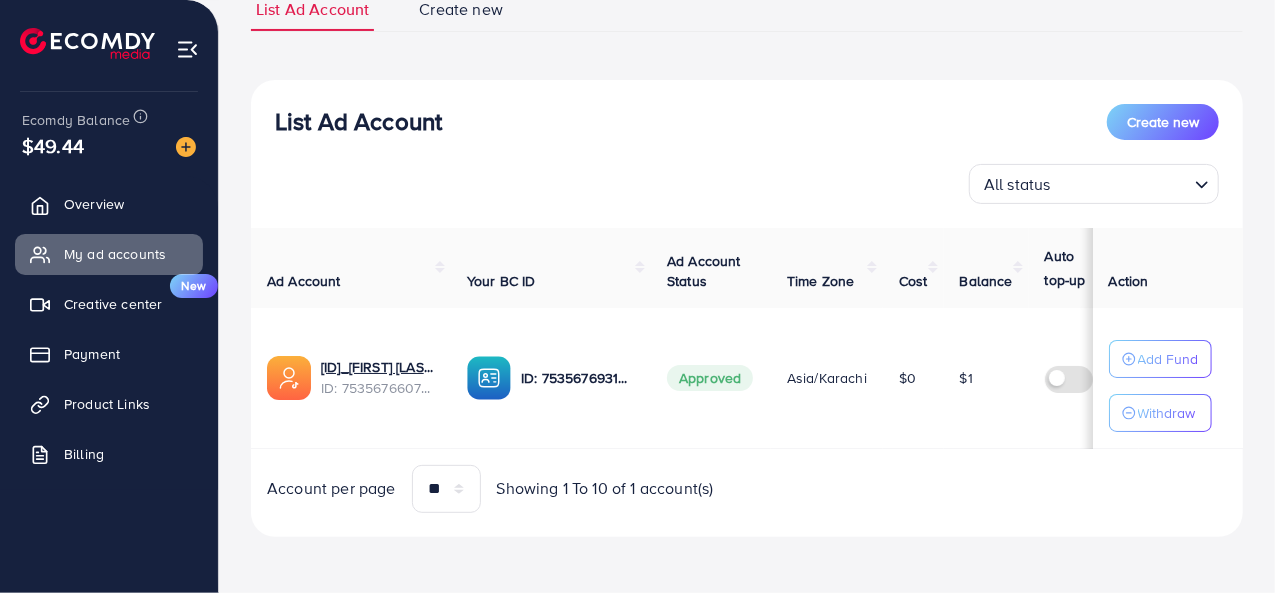 drag, startPoint x: 414, startPoint y: 327, endPoint x: 281, endPoint y: 319, distance: 133.24039 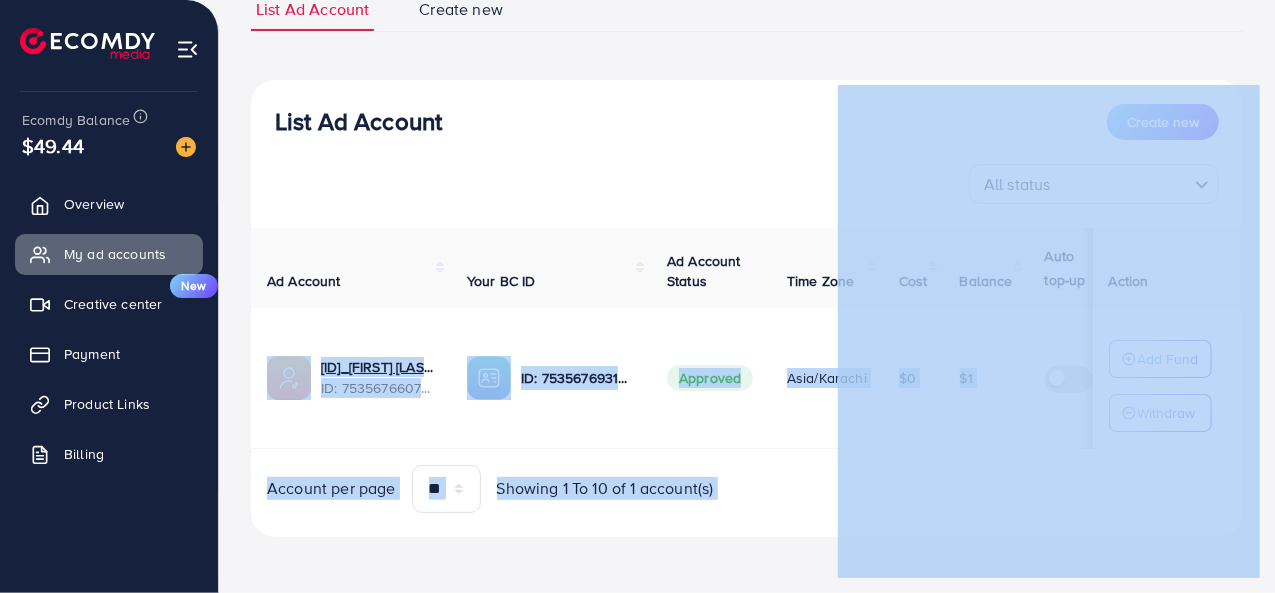drag, startPoint x: 412, startPoint y: 329, endPoint x: 316, endPoint y: 315, distance: 97.015465 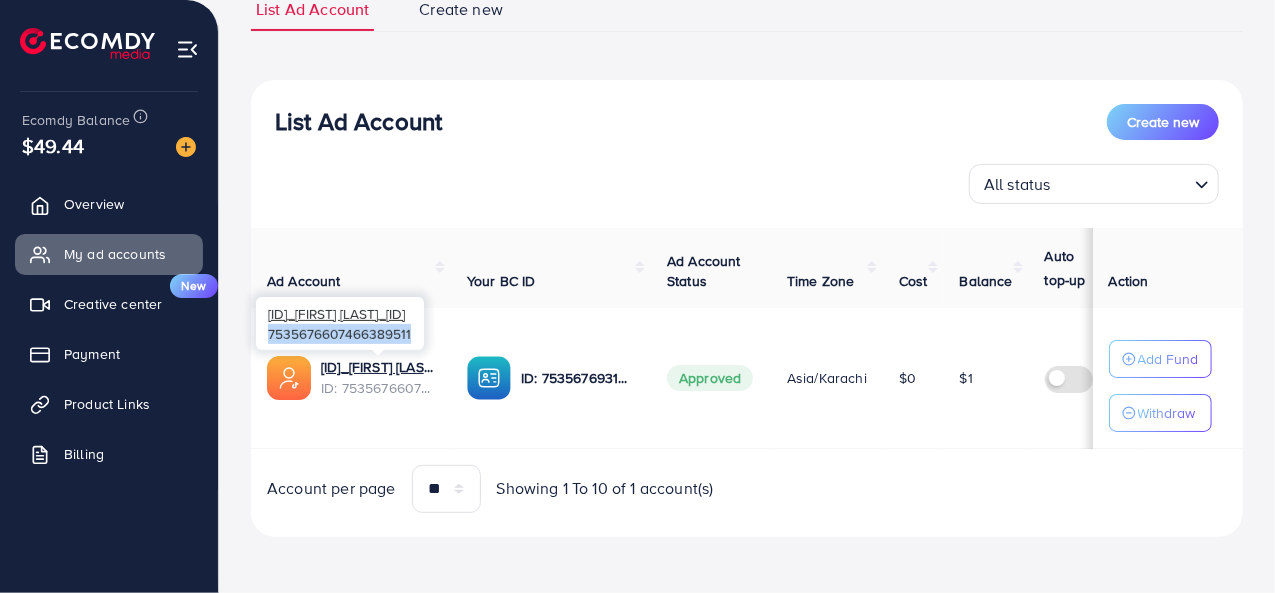 drag, startPoint x: 417, startPoint y: 331, endPoint x: 268, endPoint y: 331, distance: 149 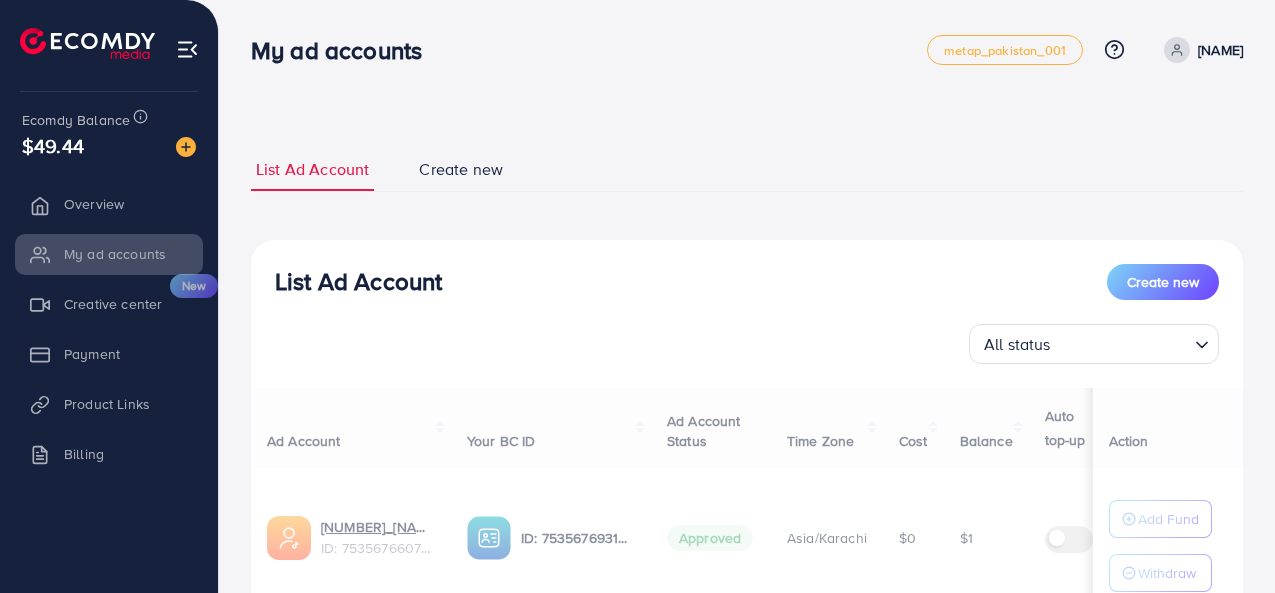 scroll, scrollTop: 0, scrollLeft: 0, axis: both 